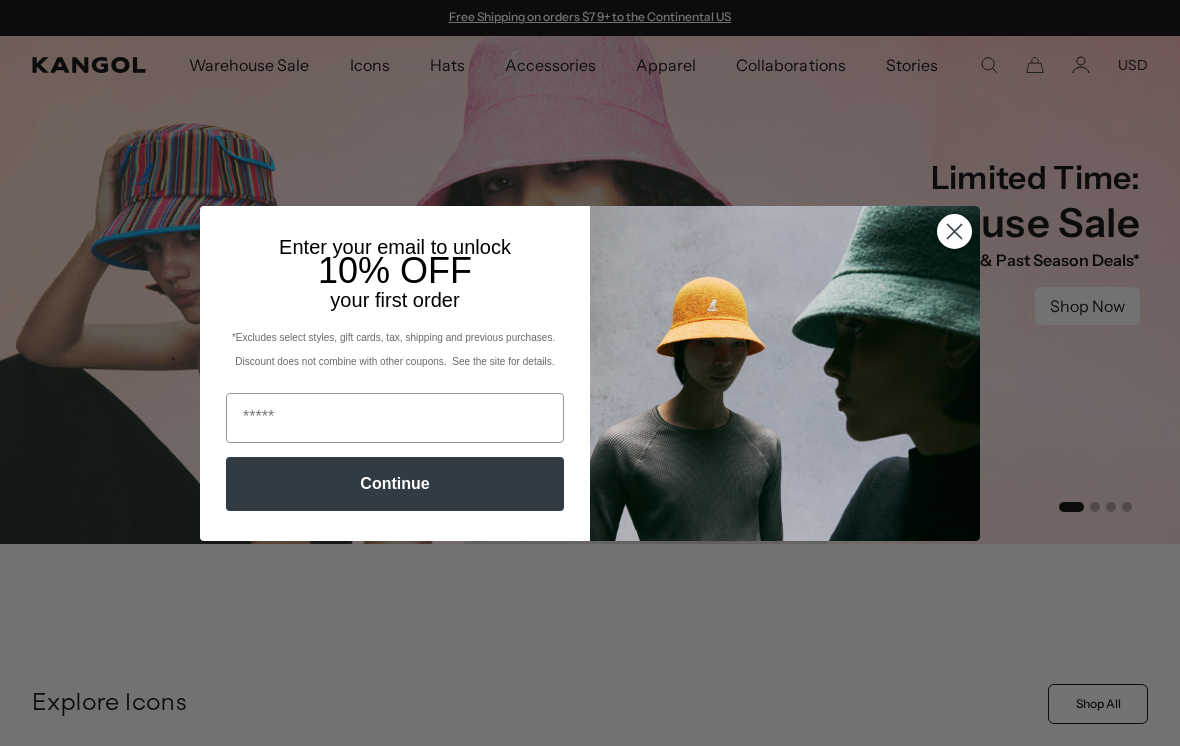 scroll, scrollTop: 0, scrollLeft: 0, axis: both 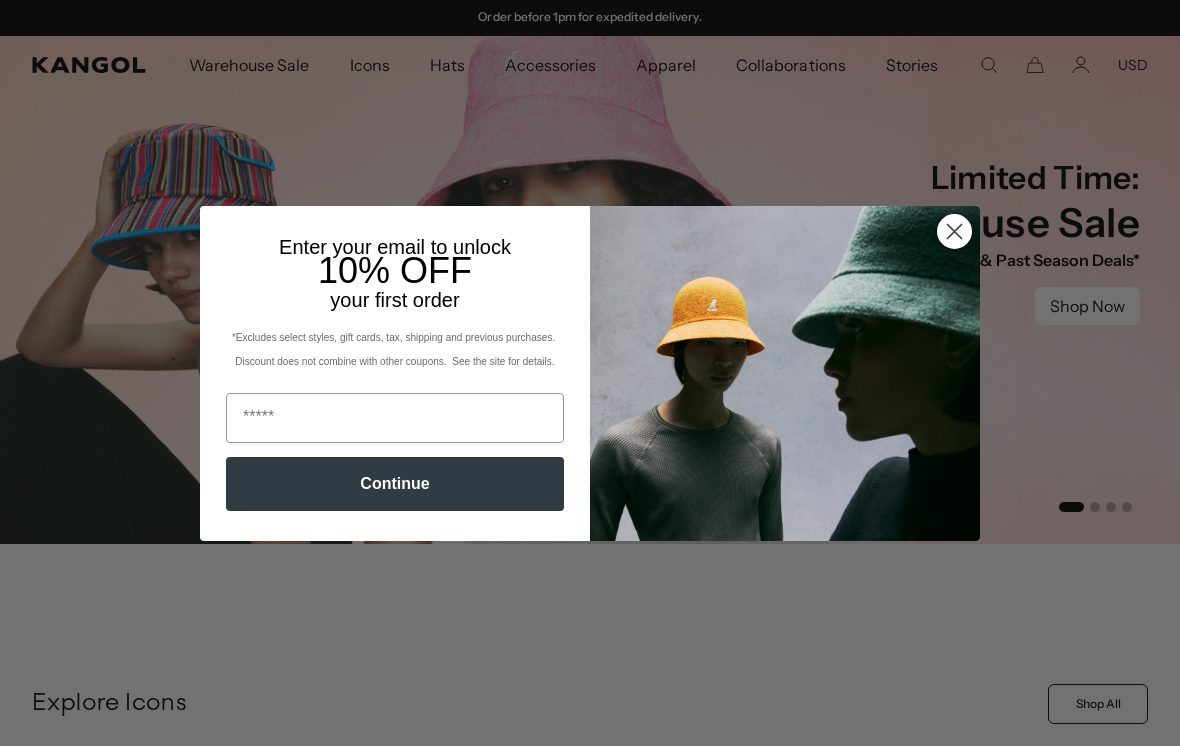 click 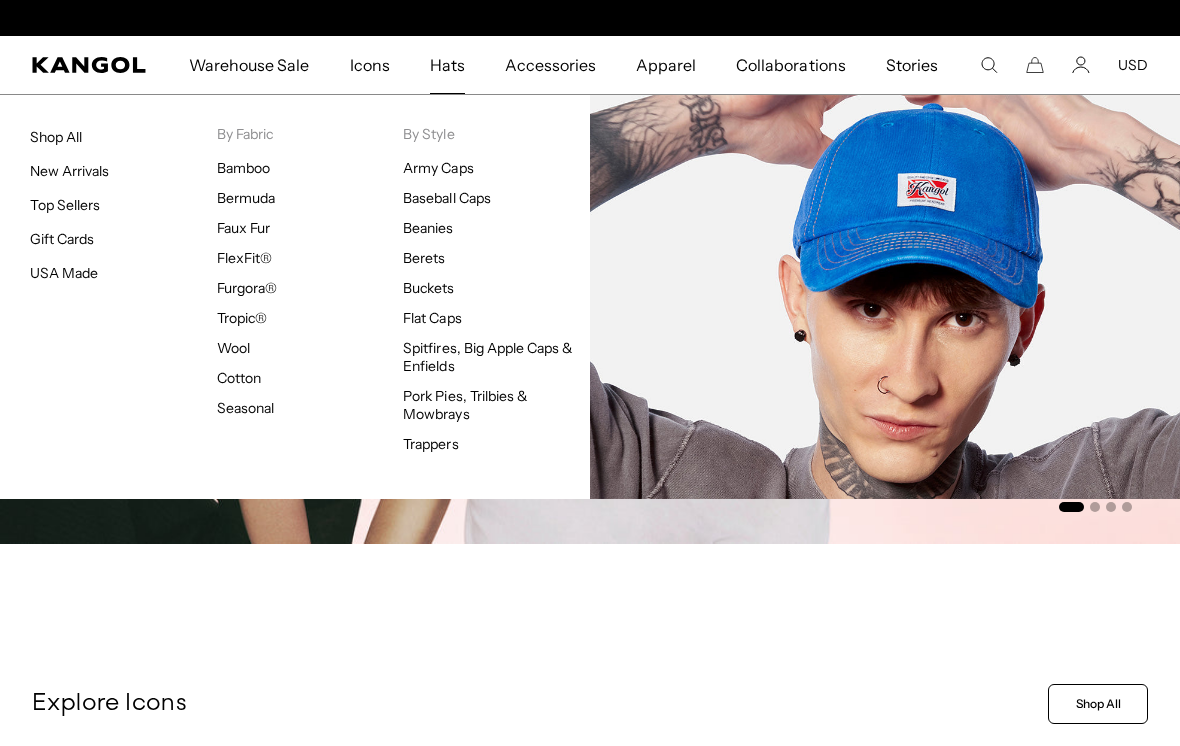scroll, scrollTop: 0, scrollLeft: 0, axis: both 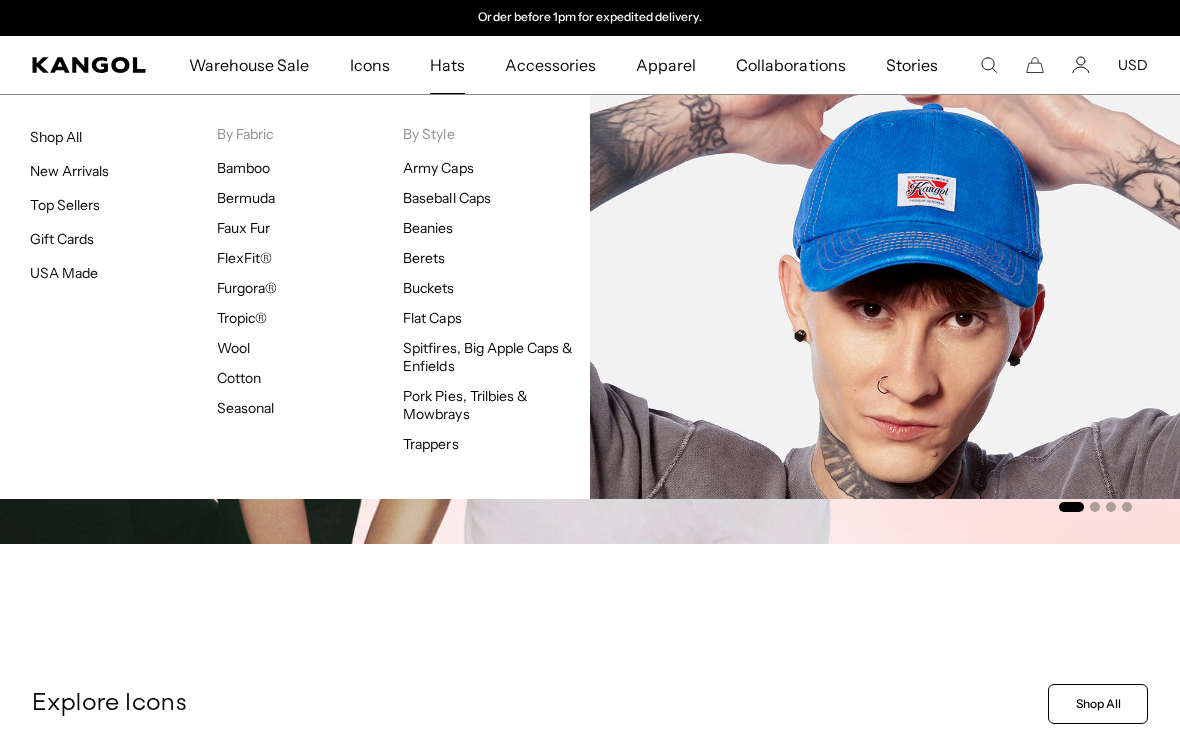 click on "Cotton" at bounding box center [239, 378] 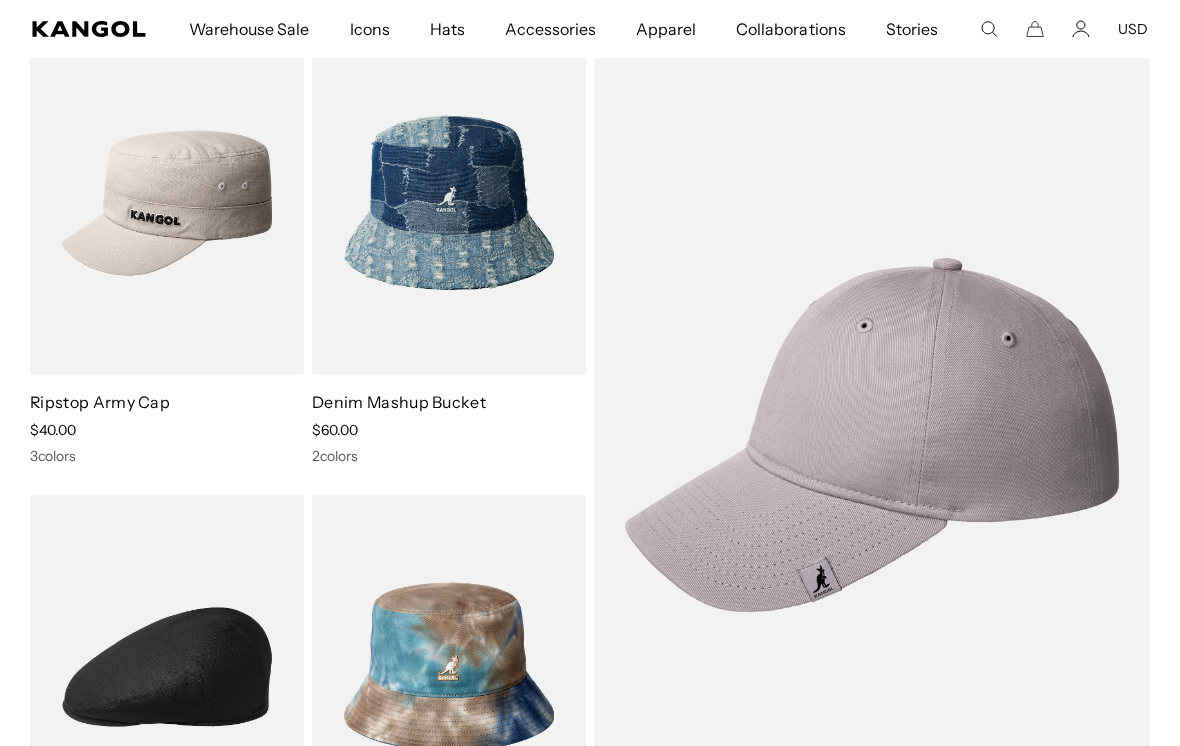 scroll, scrollTop: 201, scrollLeft: 0, axis: vertical 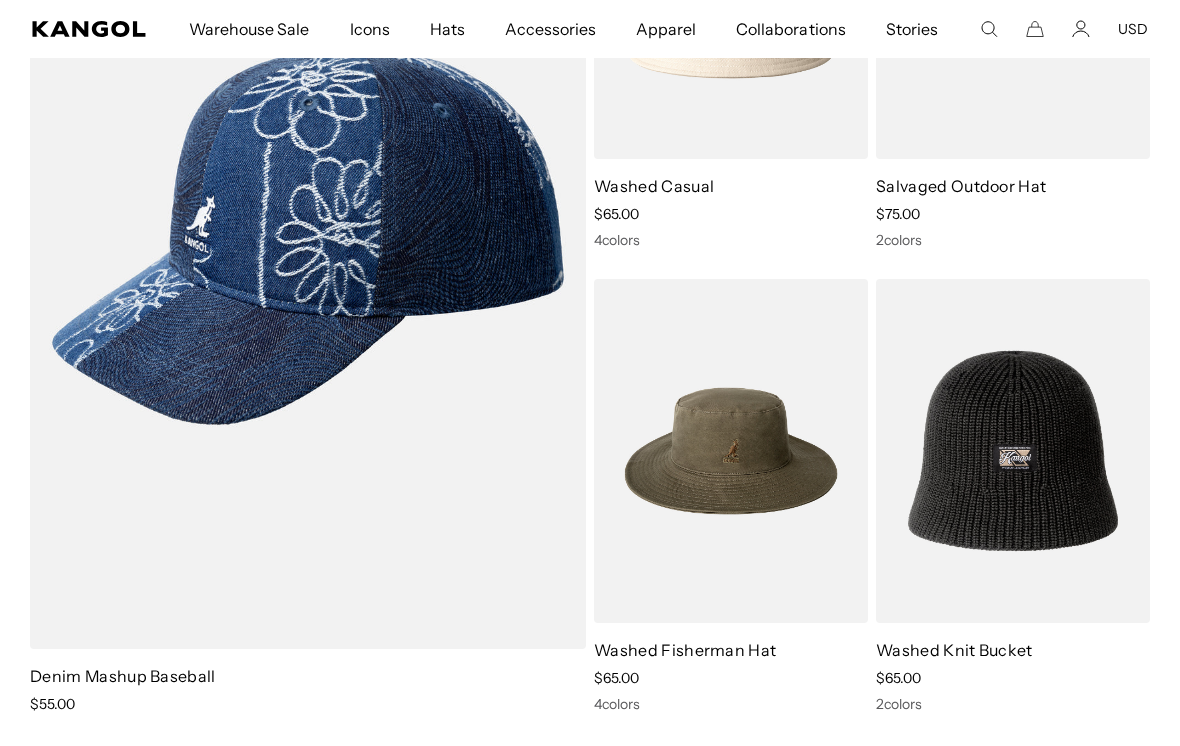 click at bounding box center (0, 0) 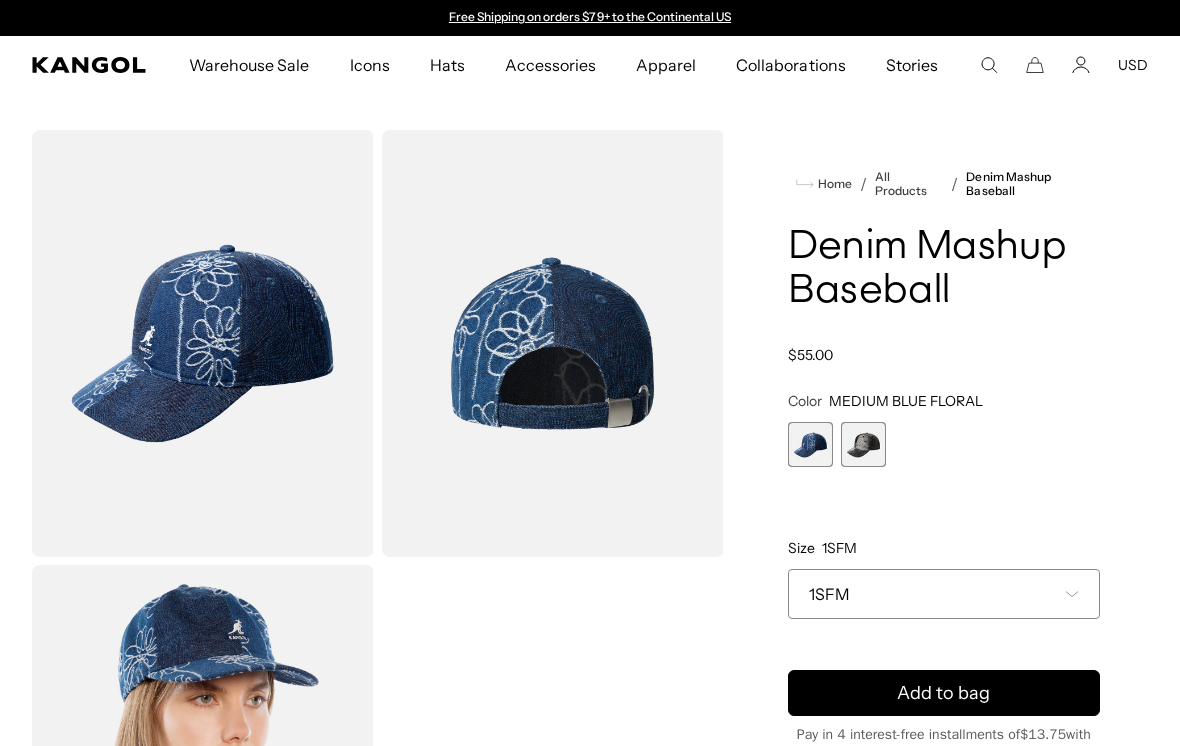 scroll, scrollTop: 0, scrollLeft: 0, axis: both 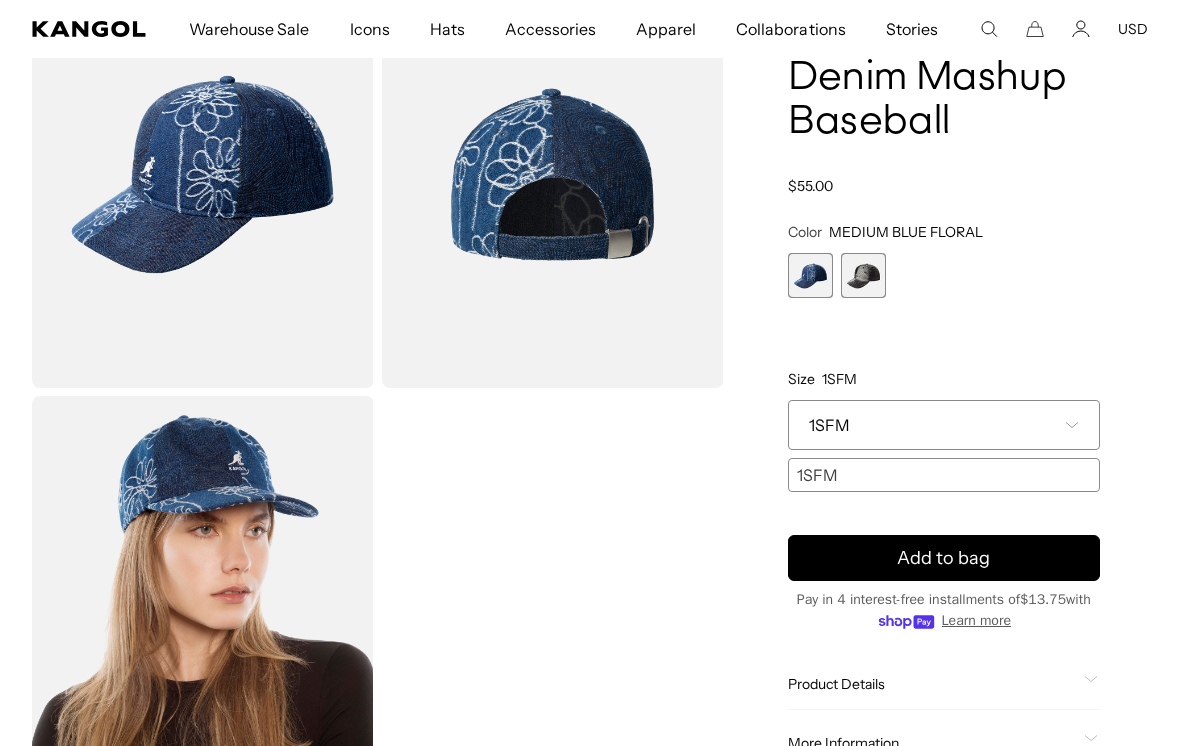 click on "1SFM" at bounding box center (829, 425) 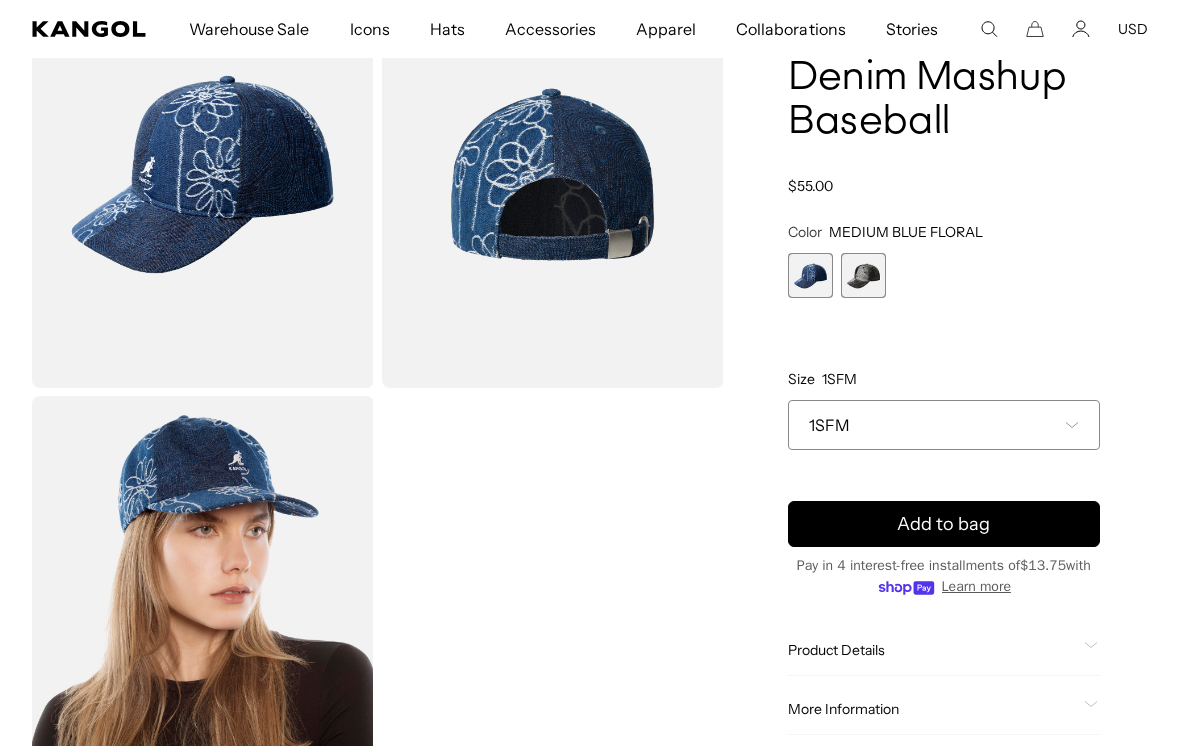 scroll, scrollTop: 0, scrollLeft: 412, axis: horizontal 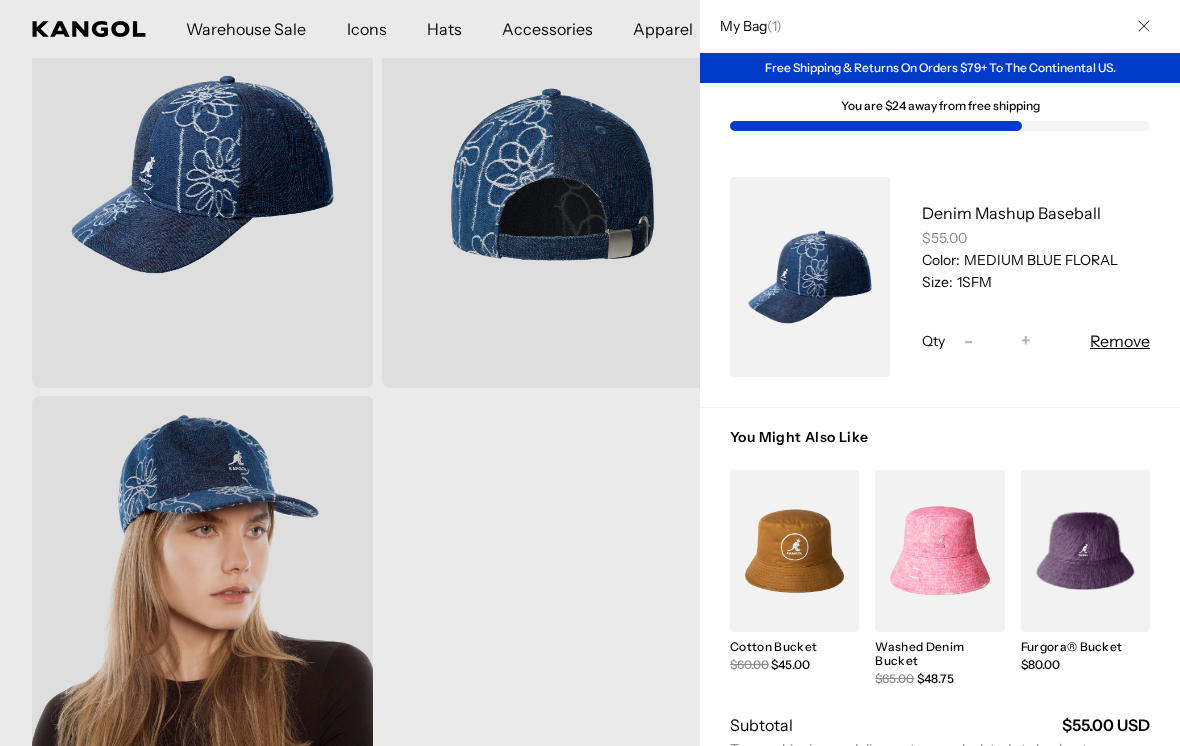 click at bounding box center (590, 373) 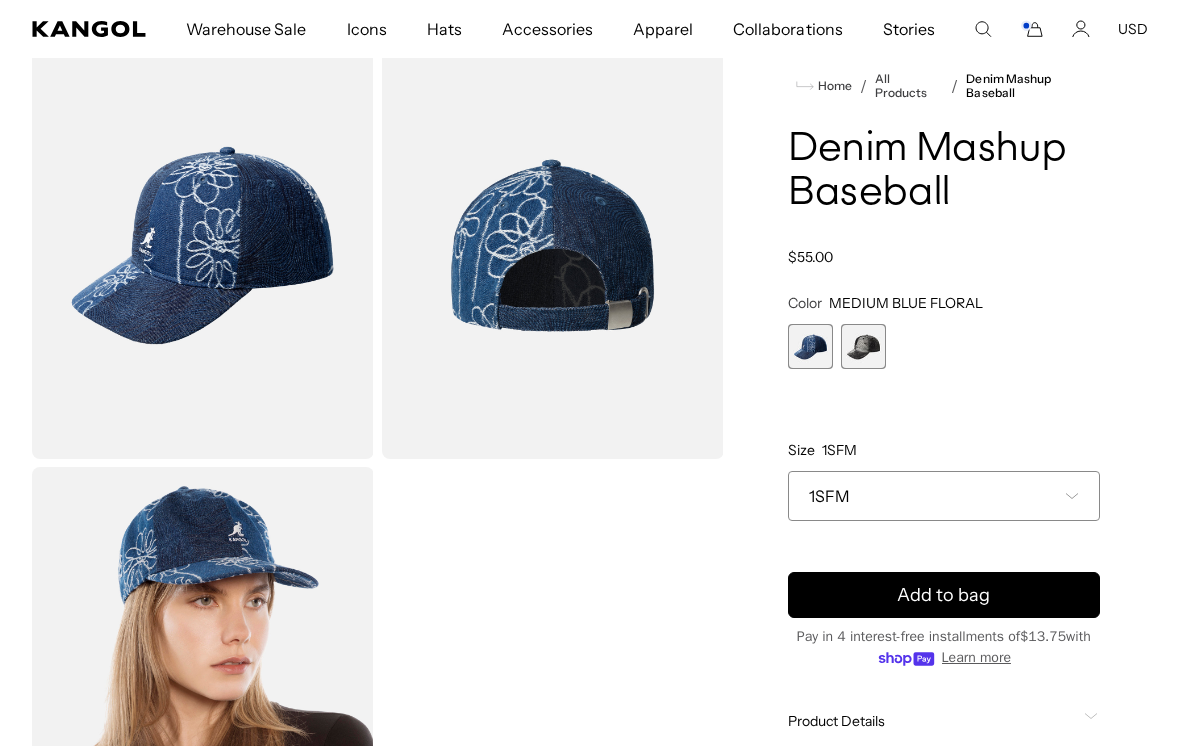 scroll, scrollTop: 0, scrollLeft: 0, axis: both 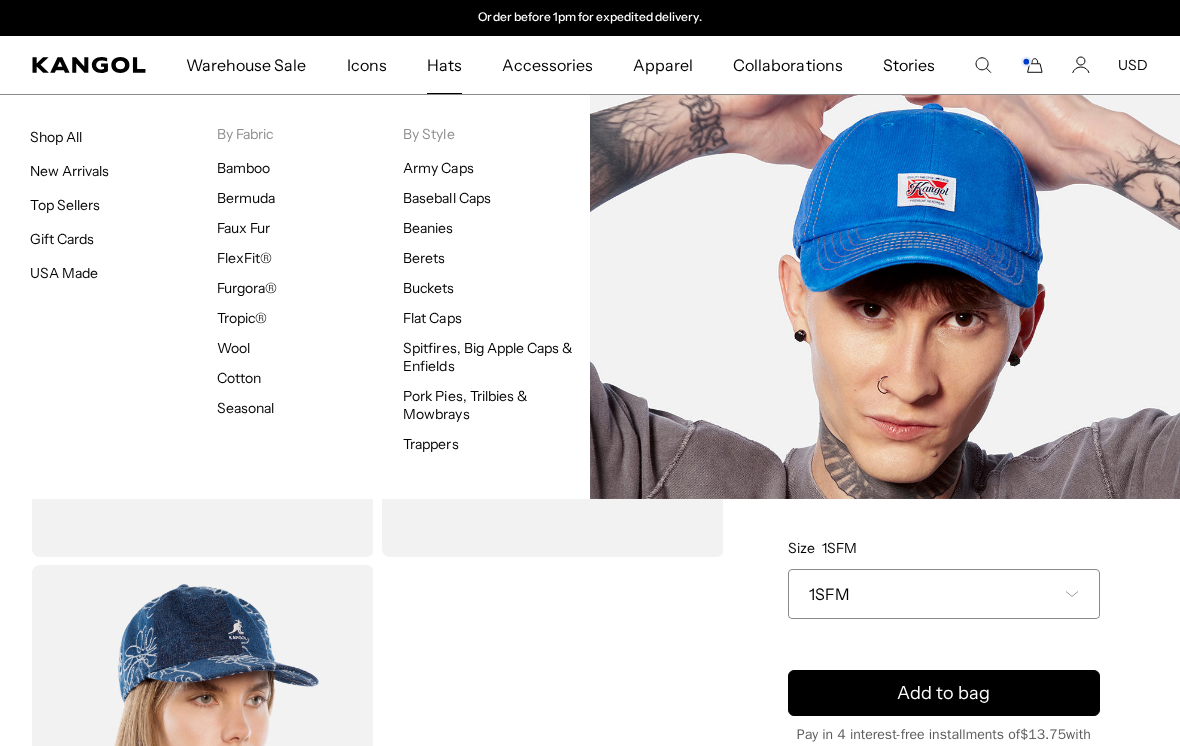 click on "Cotton" at bounding box center [239, 378] 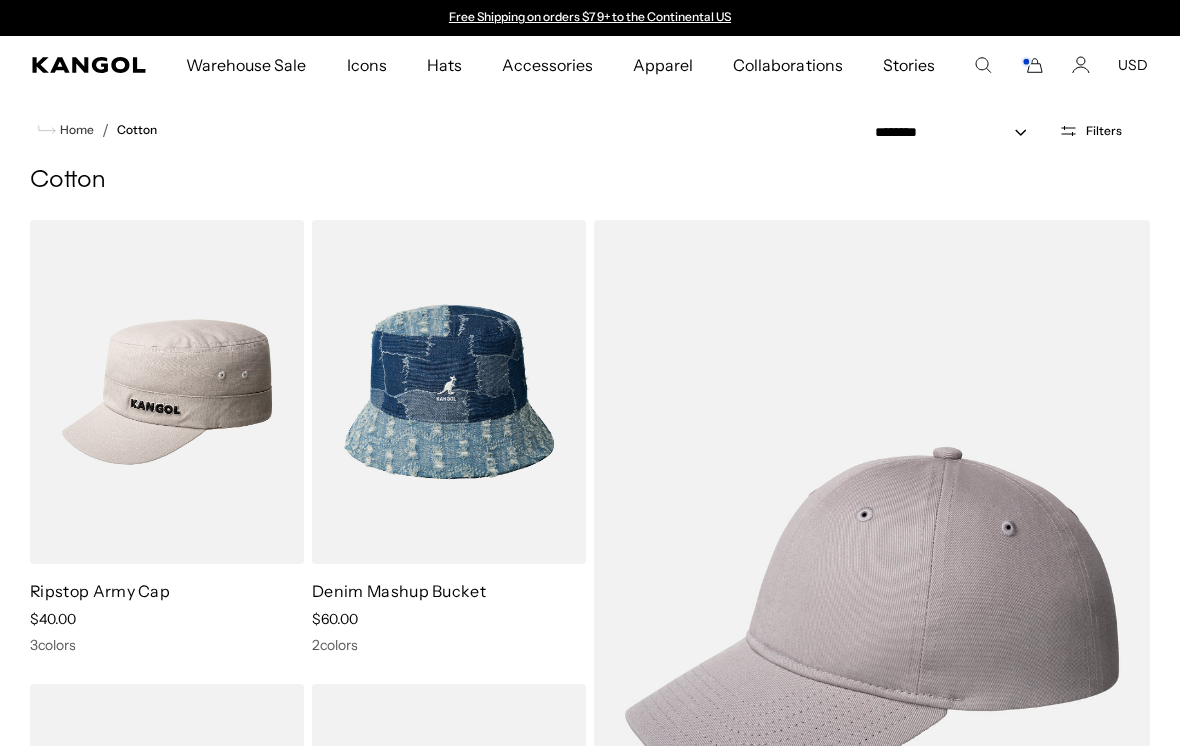 scroll, scrollTop: 0, scrollLeft: 0, axis: both 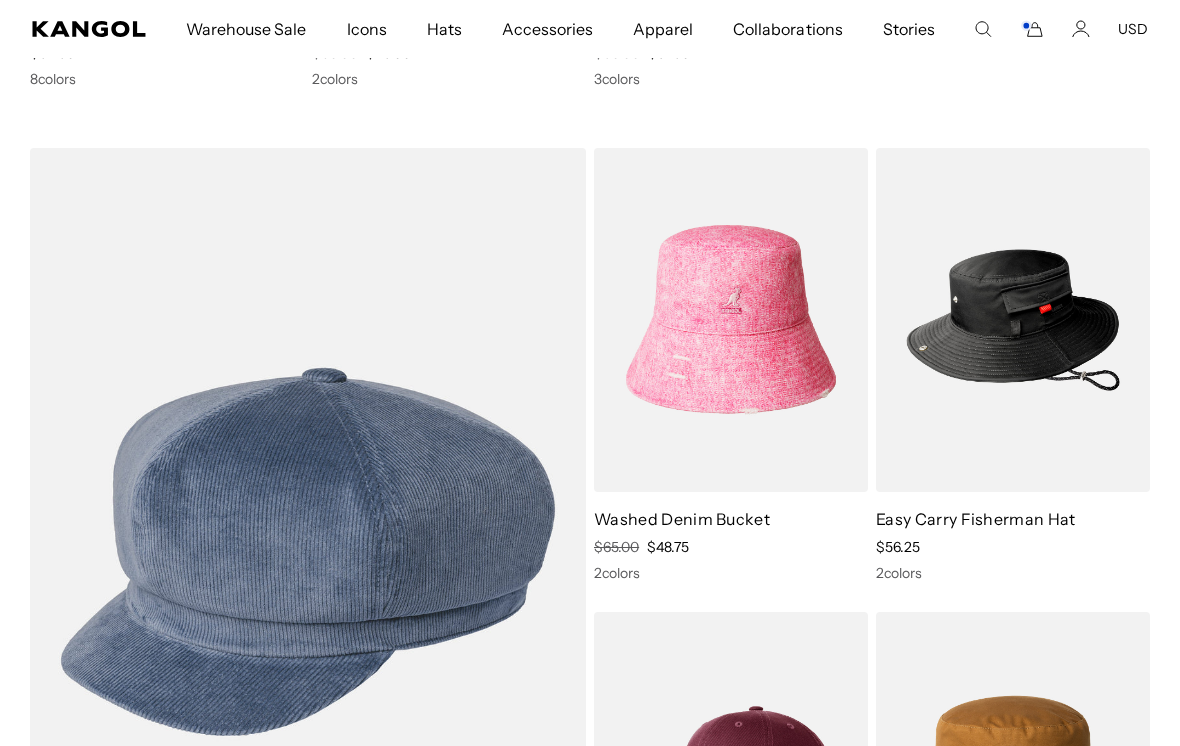 click at bounding box center (0, 0) 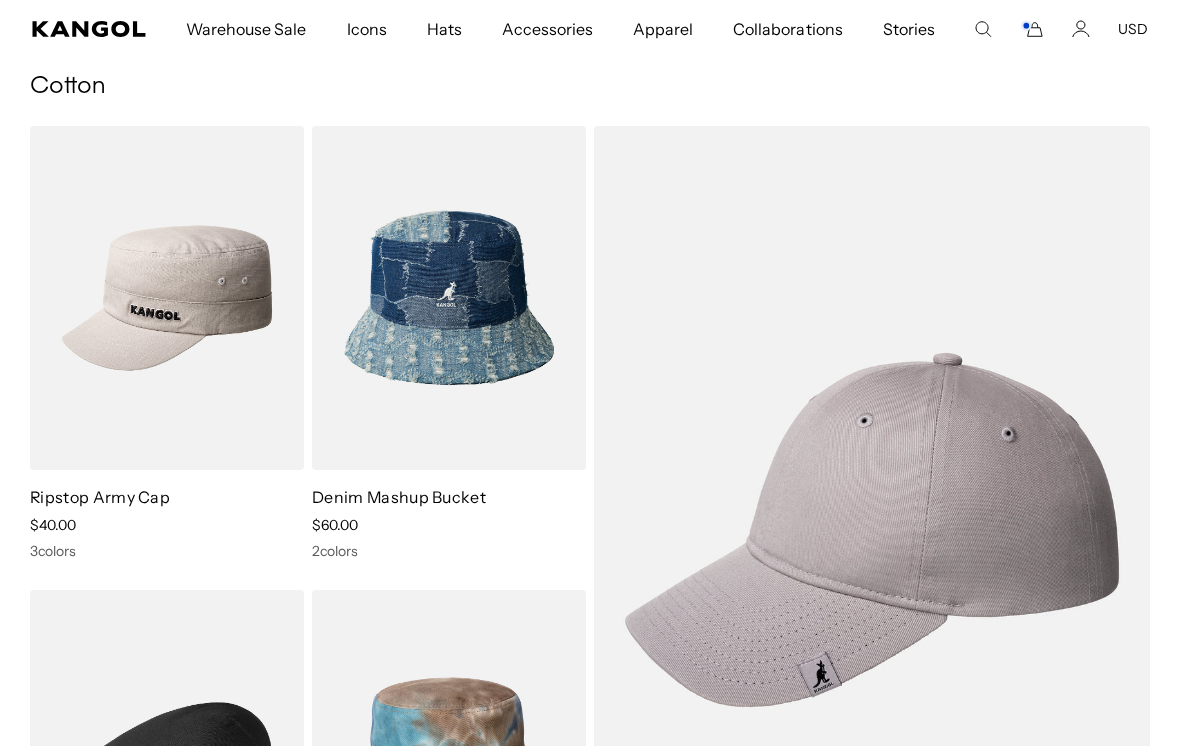 scroll, scrollTop: 0, scrollLeft: 412, axis: horizontal 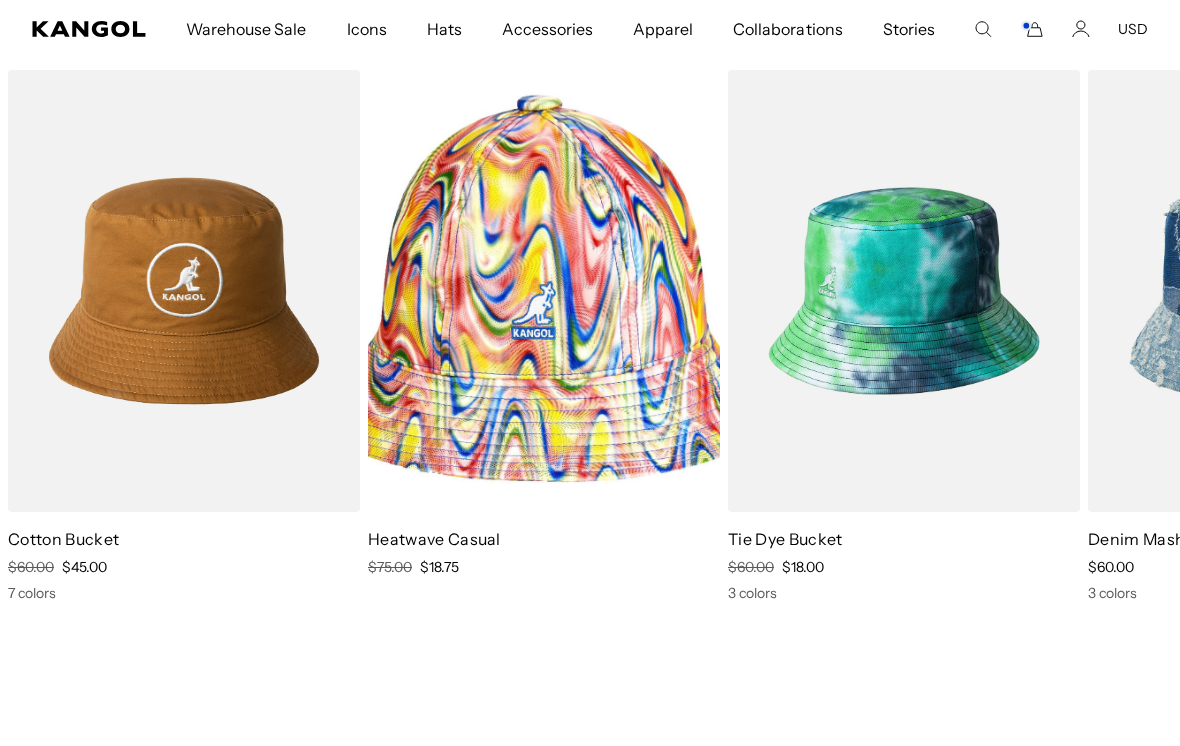 click at bounding box center [544, 291] 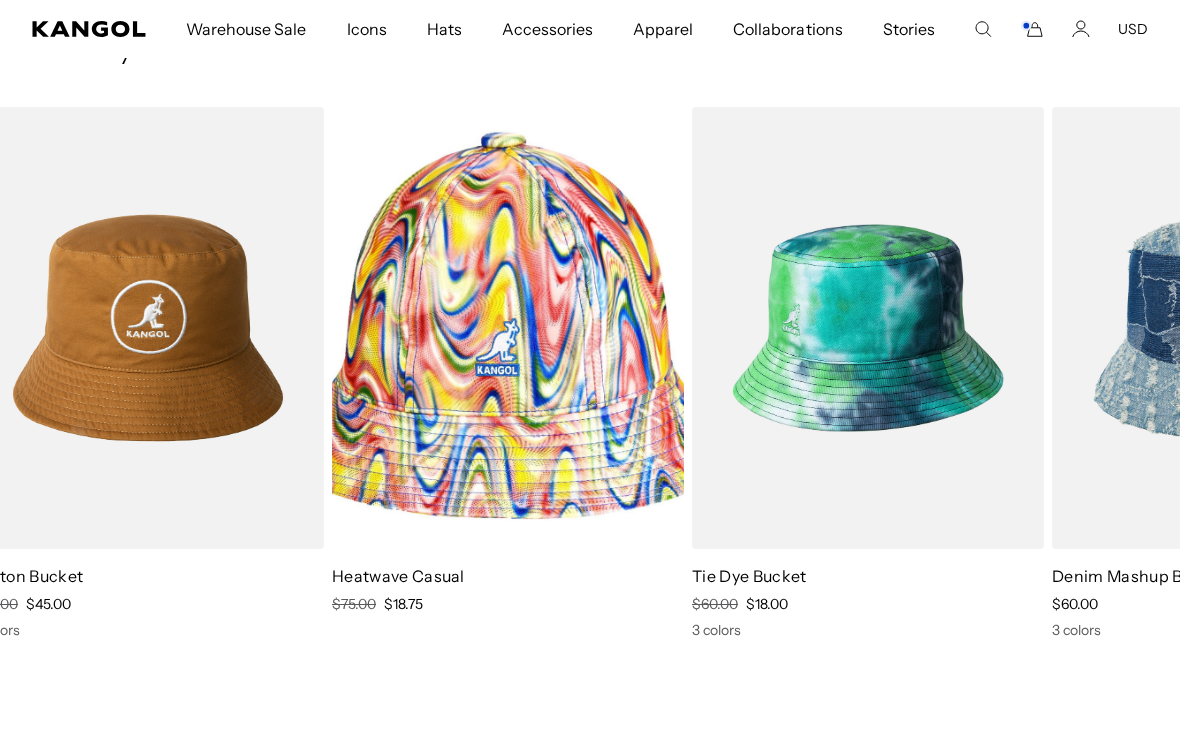 scroll, scrollTop: 0, scrollLeft: 0, axis: both 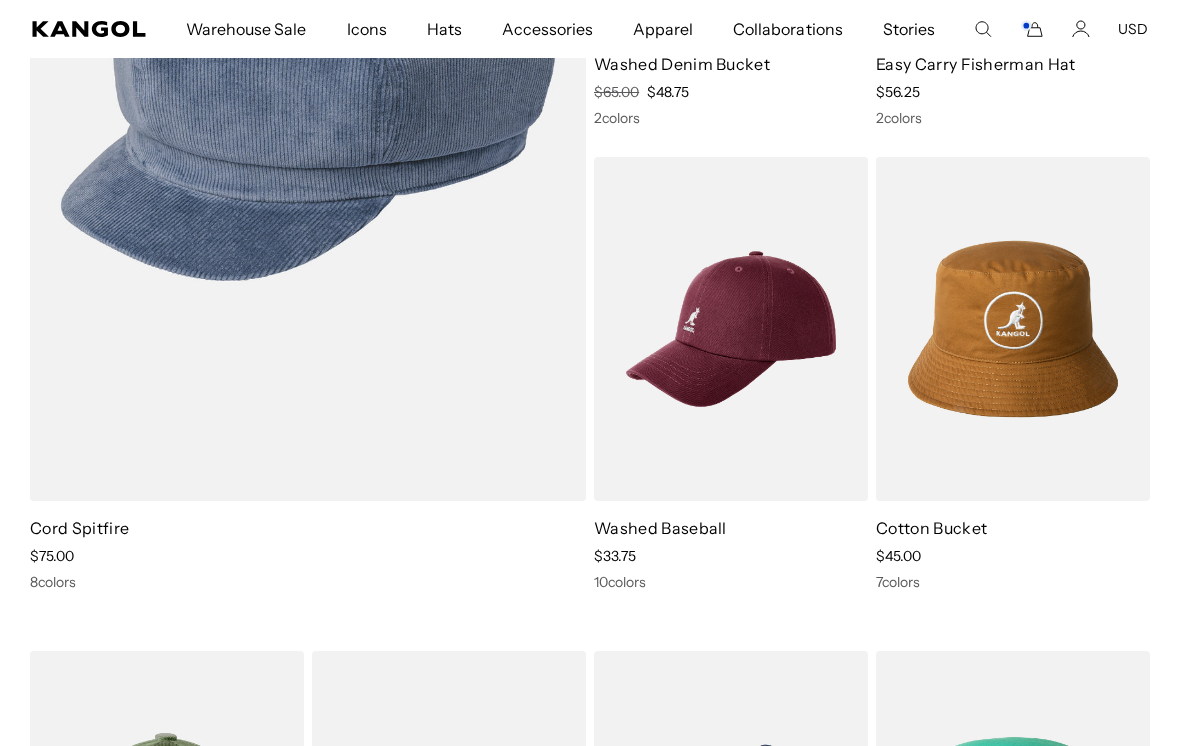 click at bounding box center (0, 0) 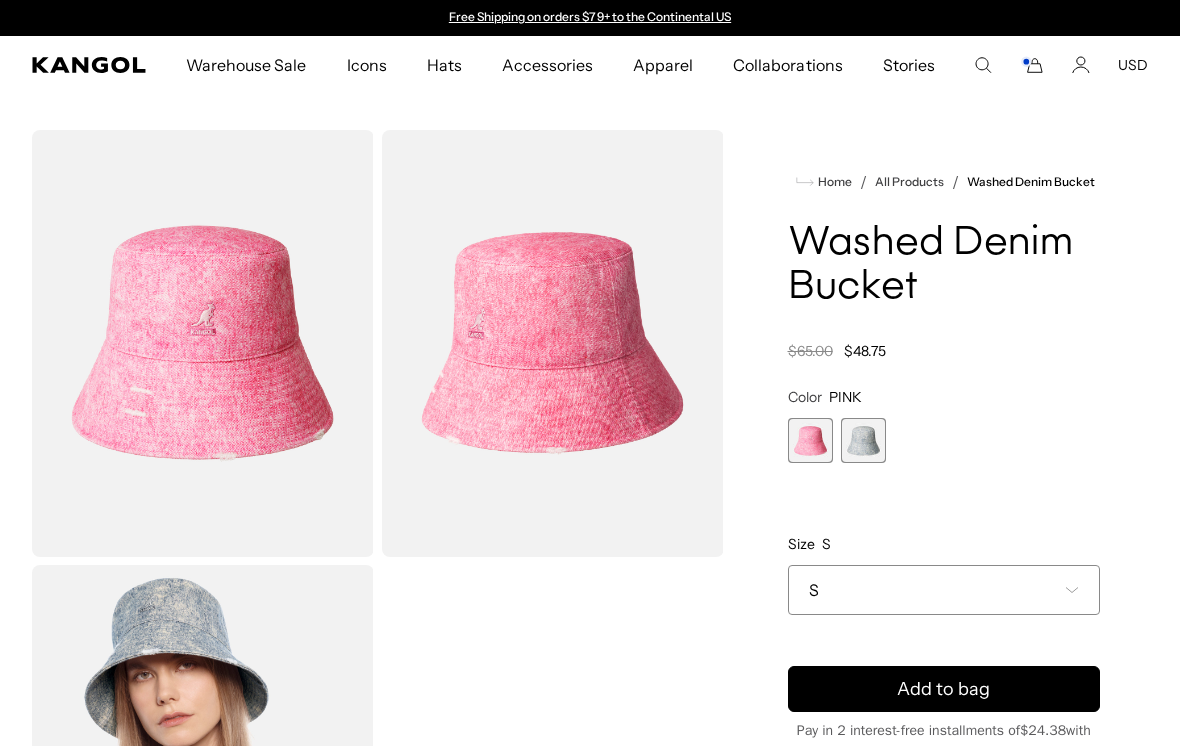 scroll, scrollTop: 0, scrollLeft: 0, axis: both 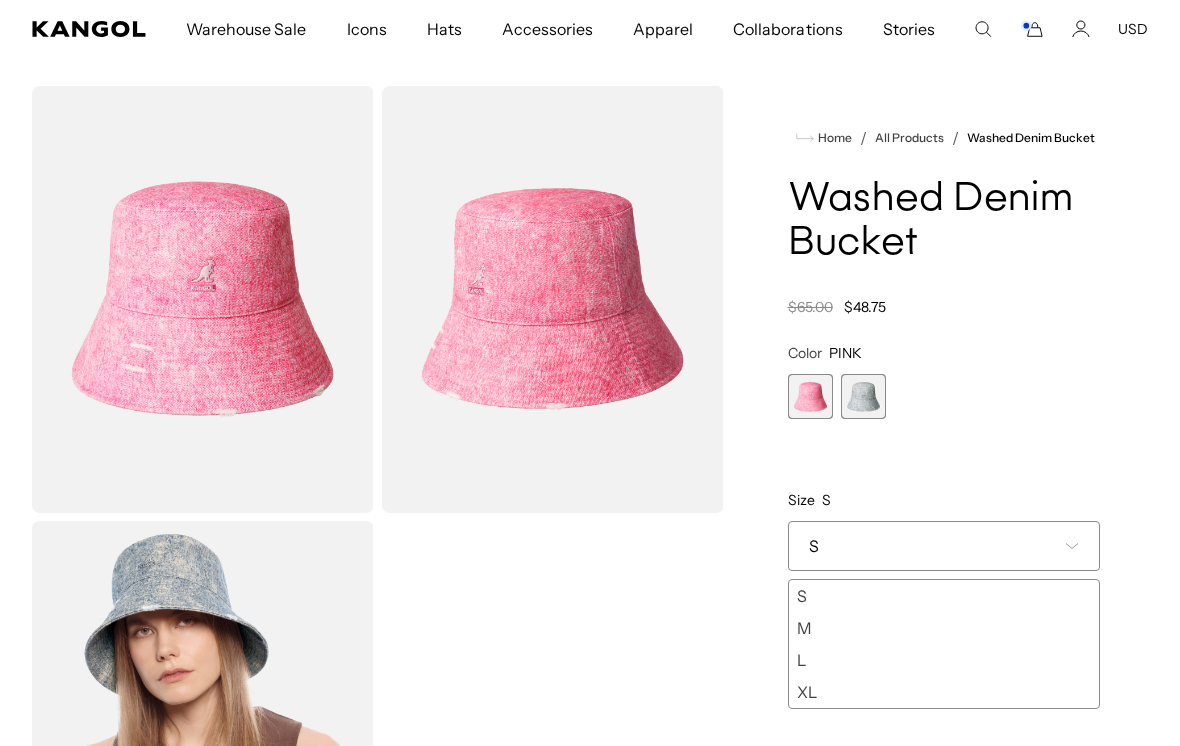 click on "L" at bounding box center (944, 660) 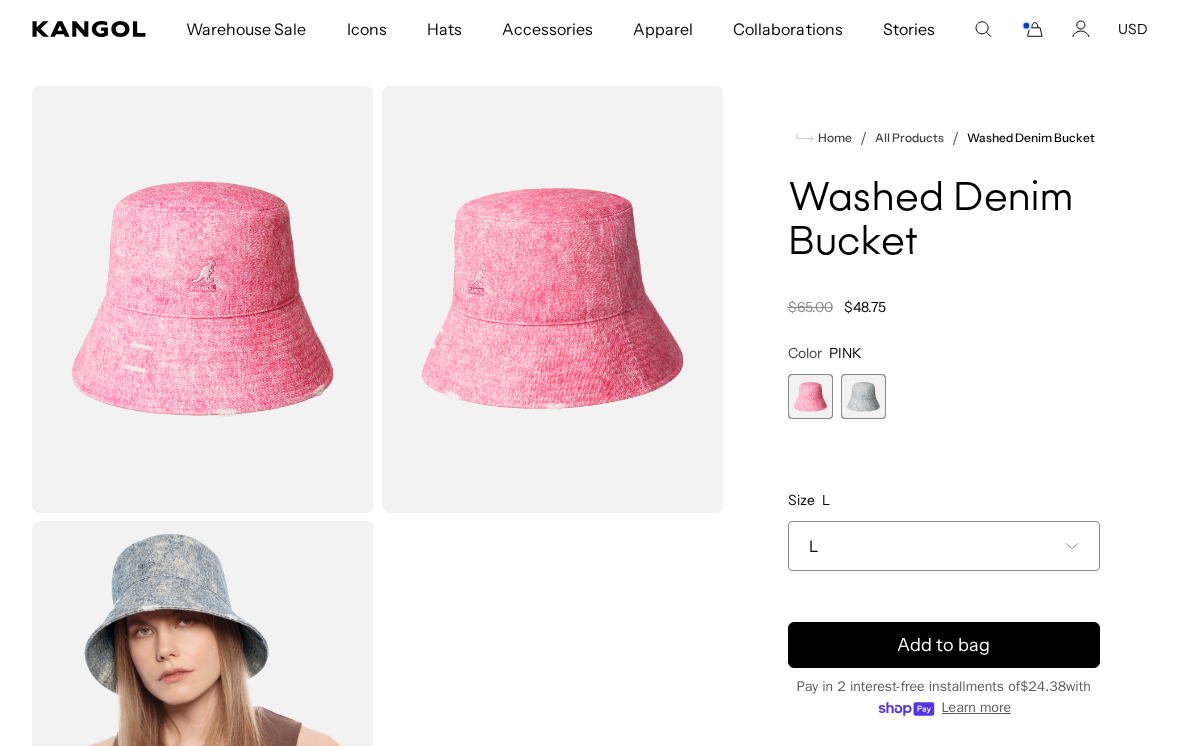 scroll, scrollTop: 0, scrollLeft: 0, axis: both 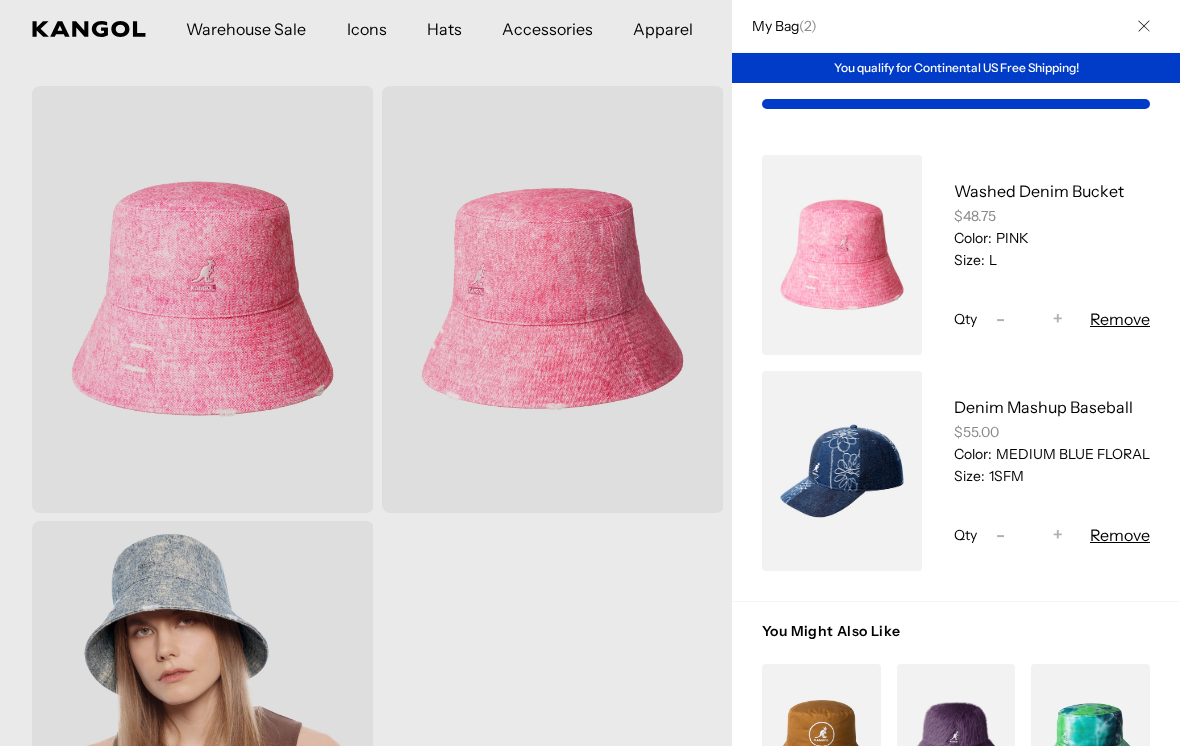 click at bounding box center [590, 373] 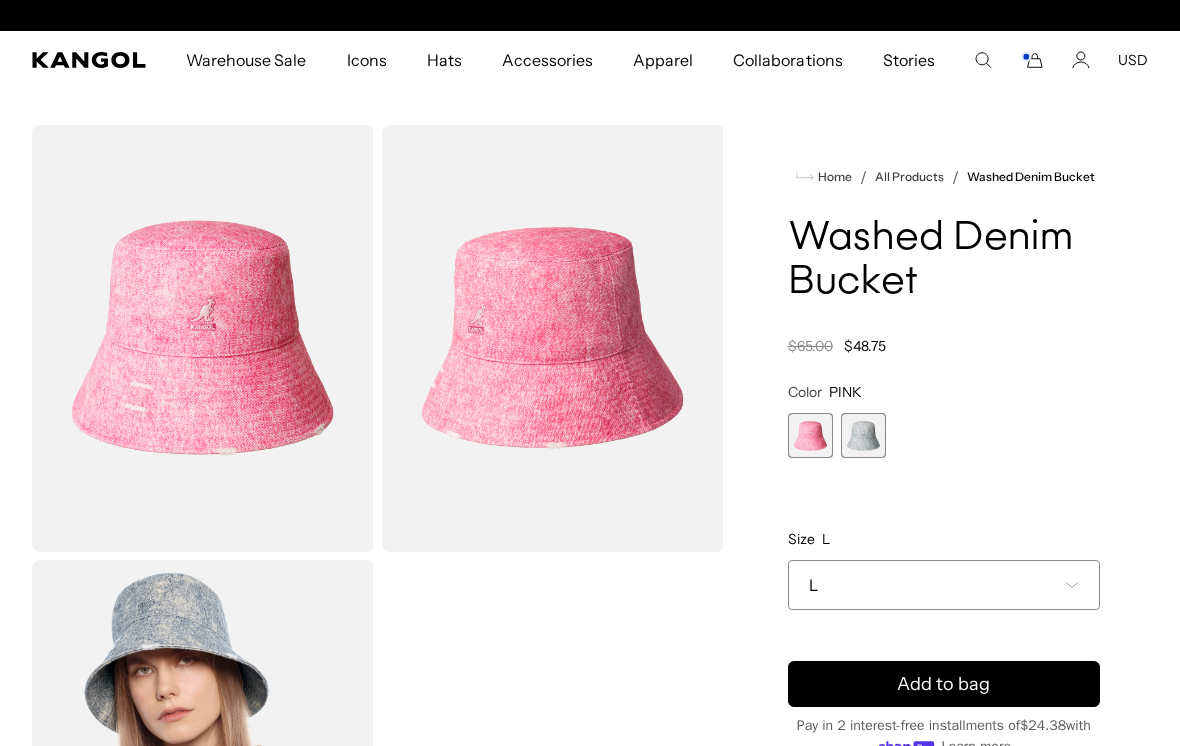 scroll, scrollTop: 0, scrollLeft: 0, axis: both 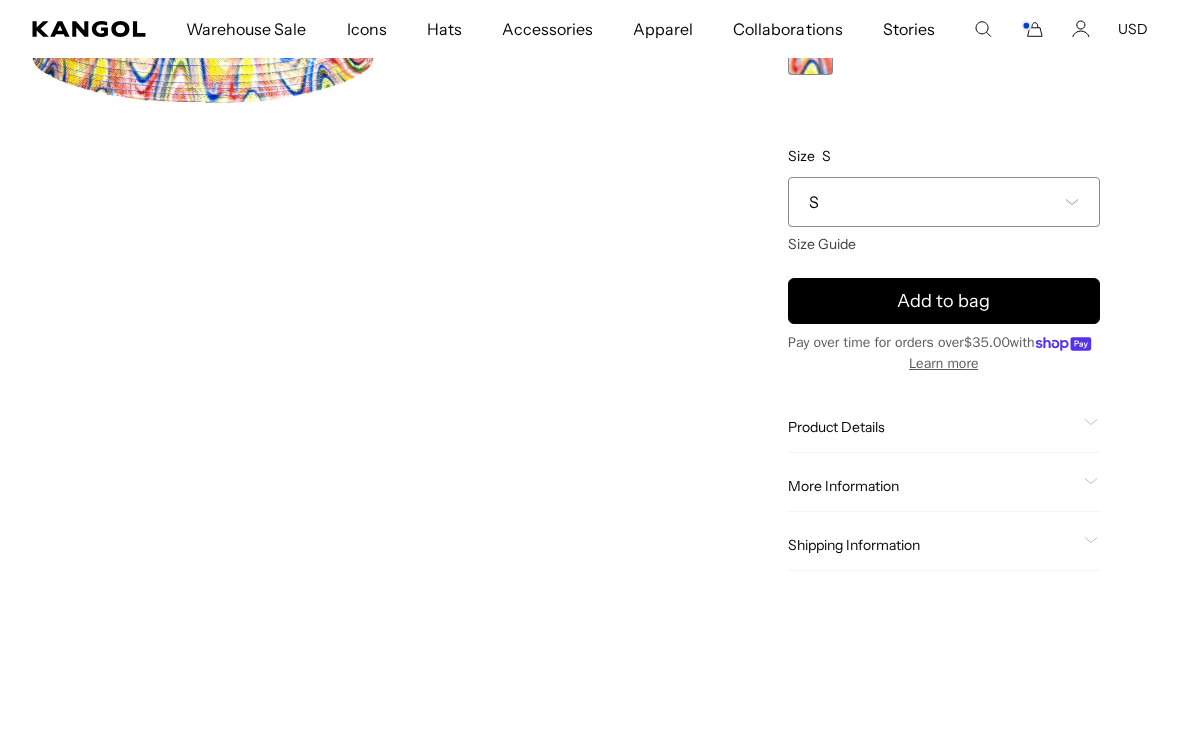 click 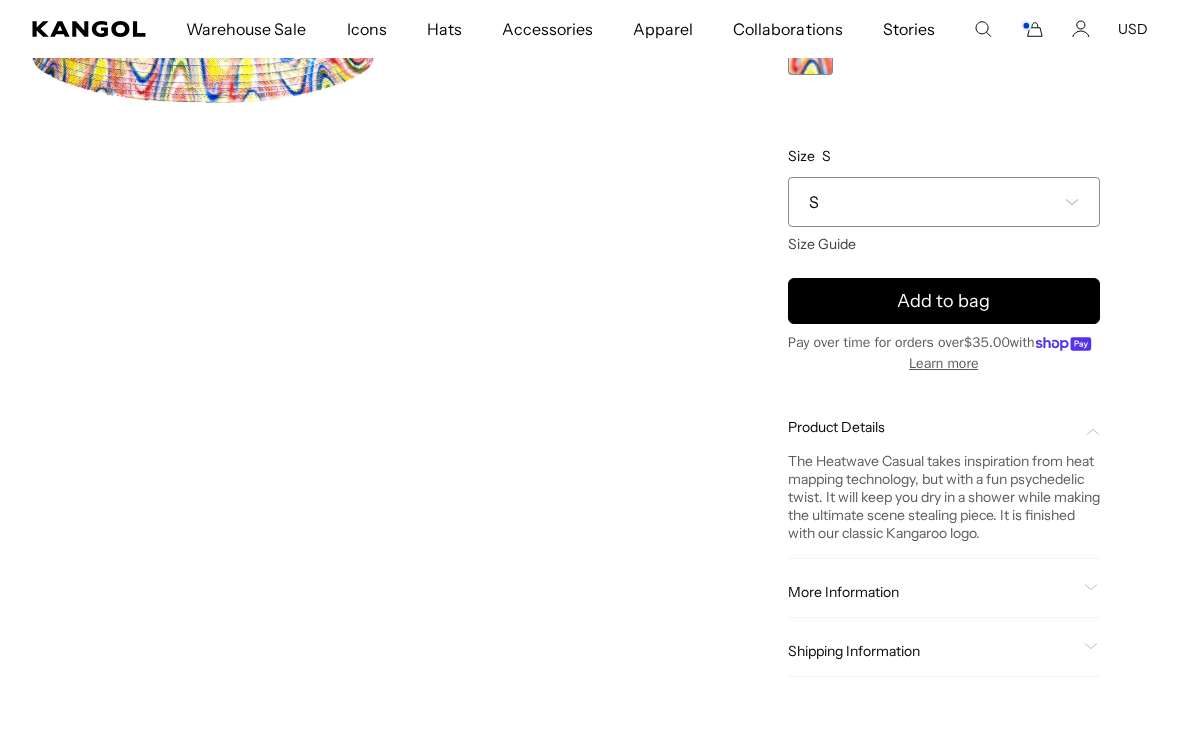 scroll, scrollTop: 0, scrollLeft: 0, axis: both 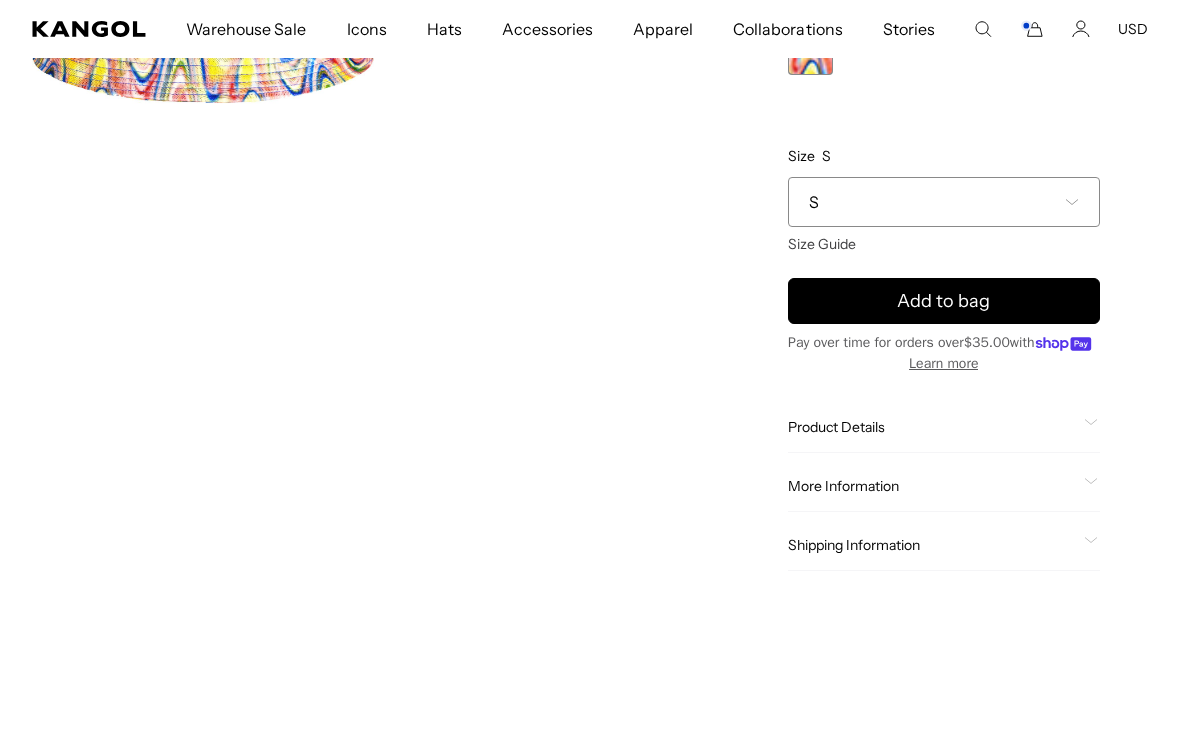 click on "More Information" 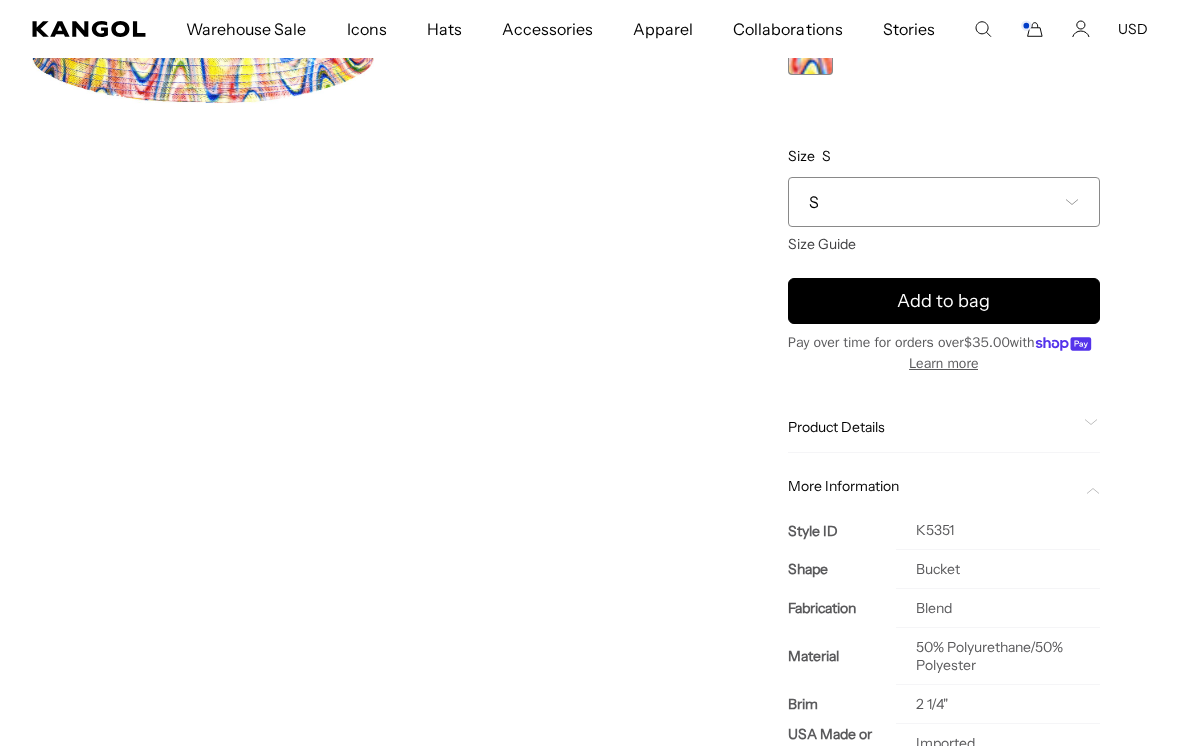 scroll, scrollTop: 0, scrollLeft: 0, axis: both 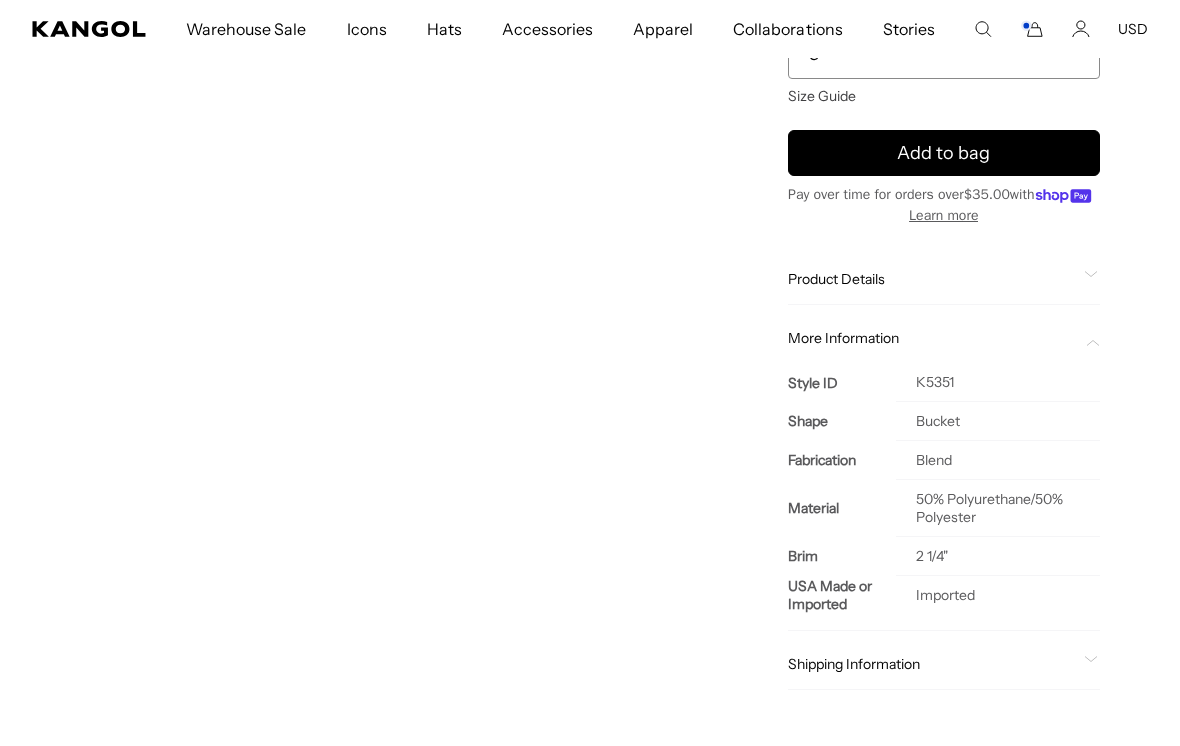 click 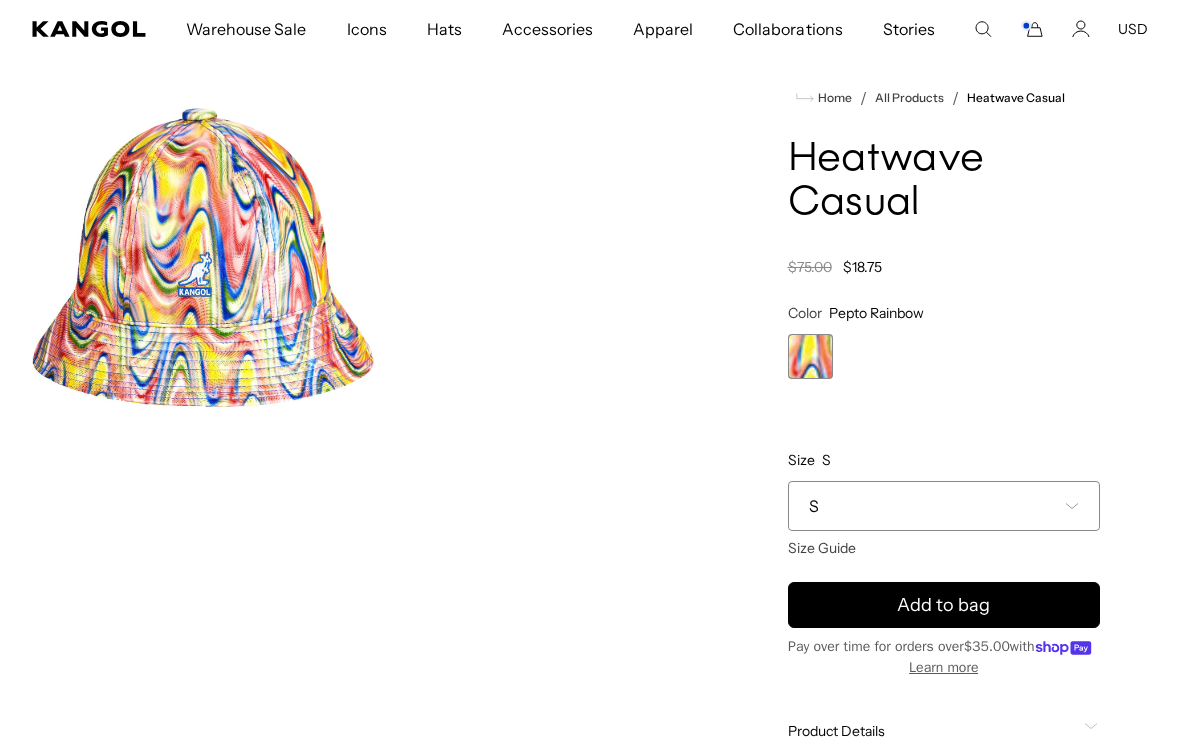 scroll, scrollTop: 0, scrollLeft: 0, axis: both 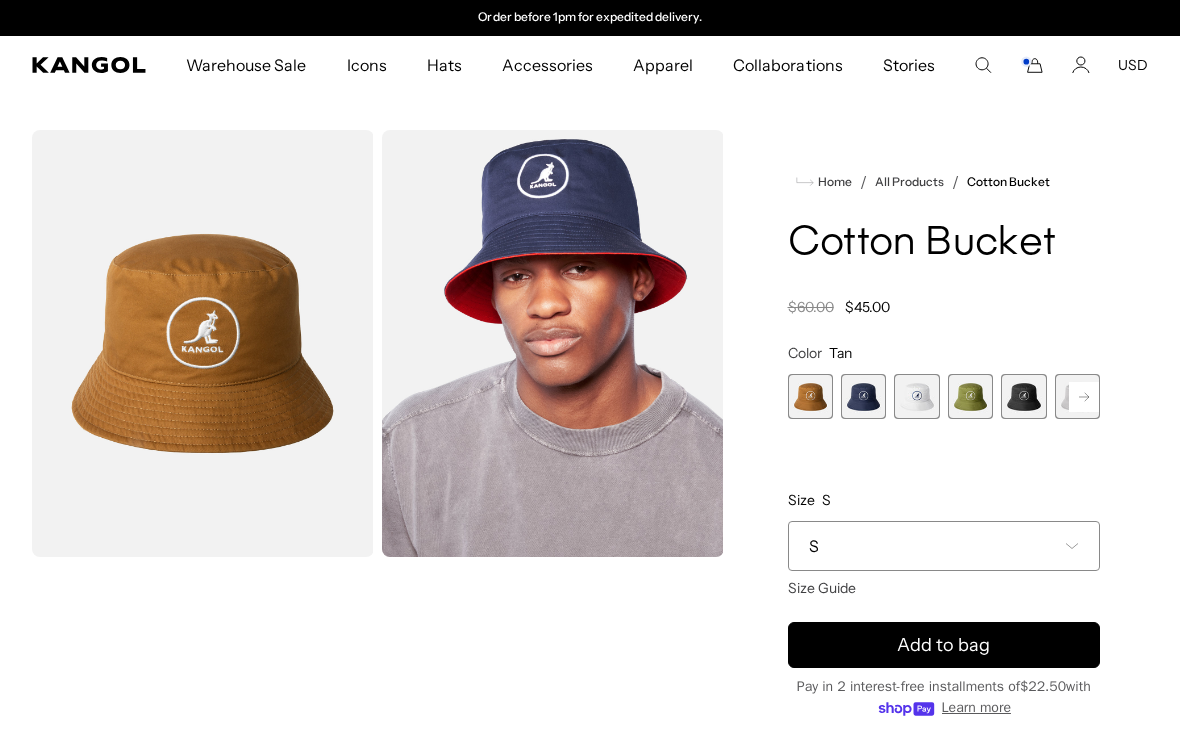 click on "S" at bounding box center [944, 546] 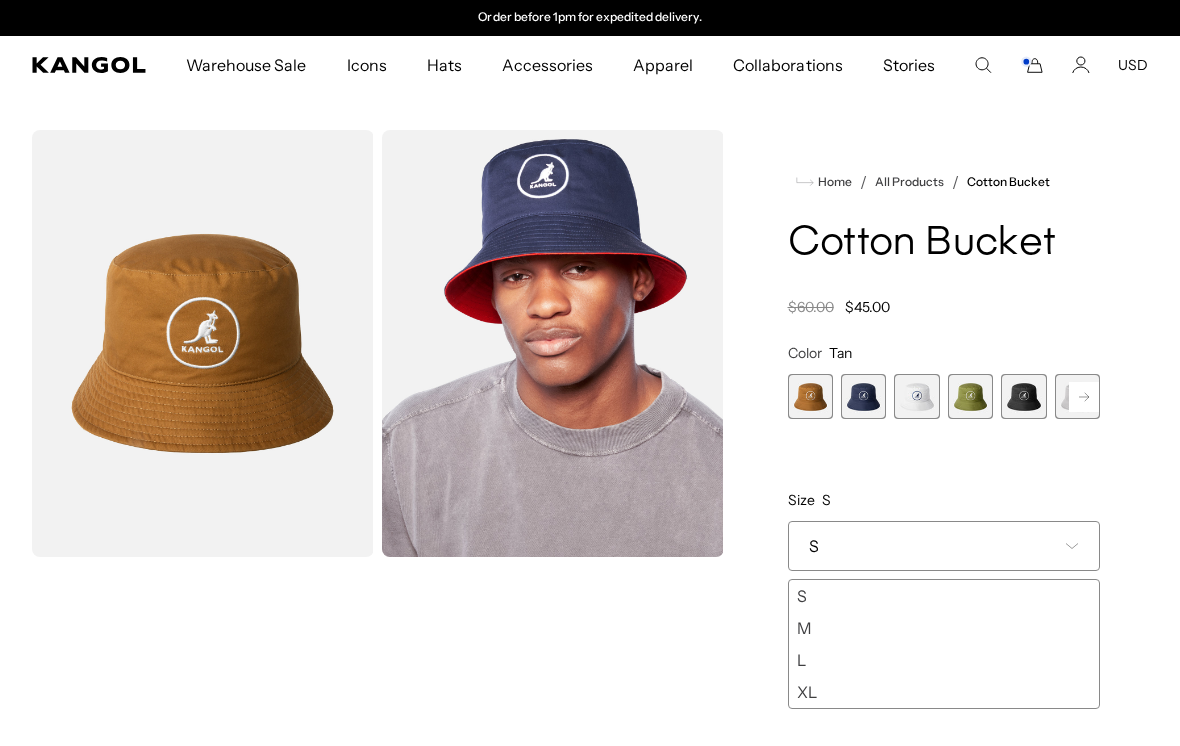 click on "L" at bounding box center [944, 660] 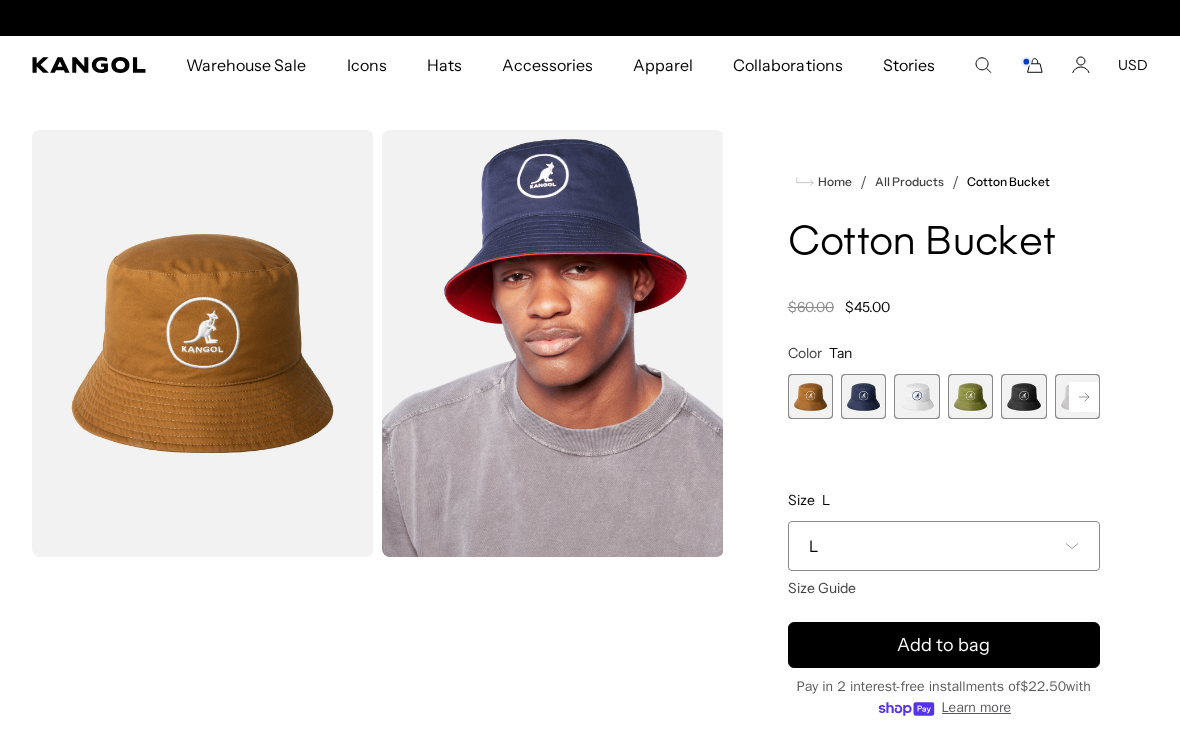 scroll, scrollTop: 0, scrollLeft: 0, axis: both 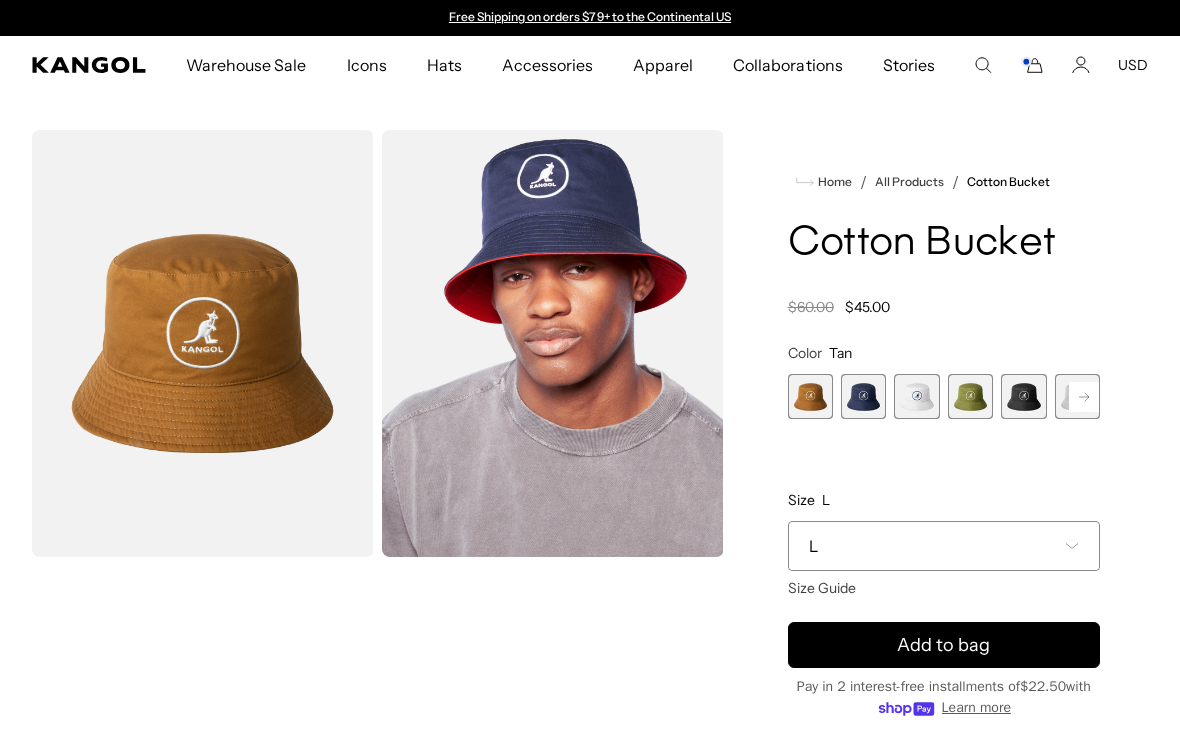 click 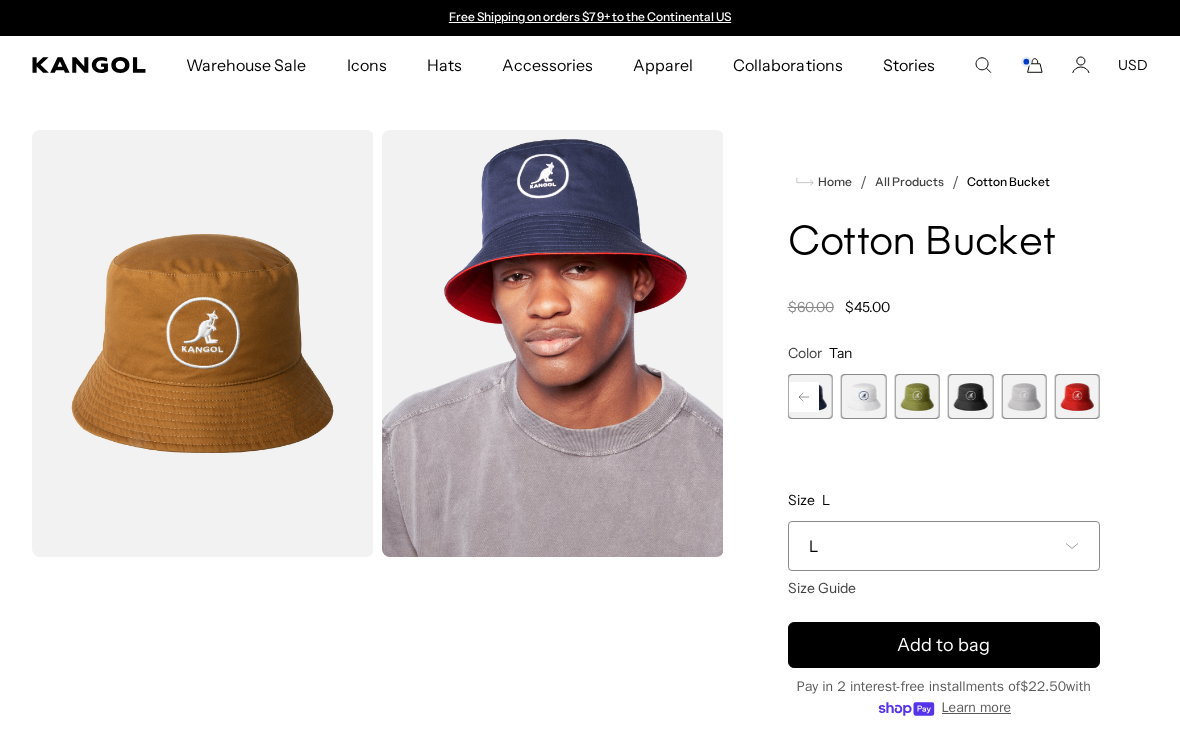 click at bounding box center [1023, 396] 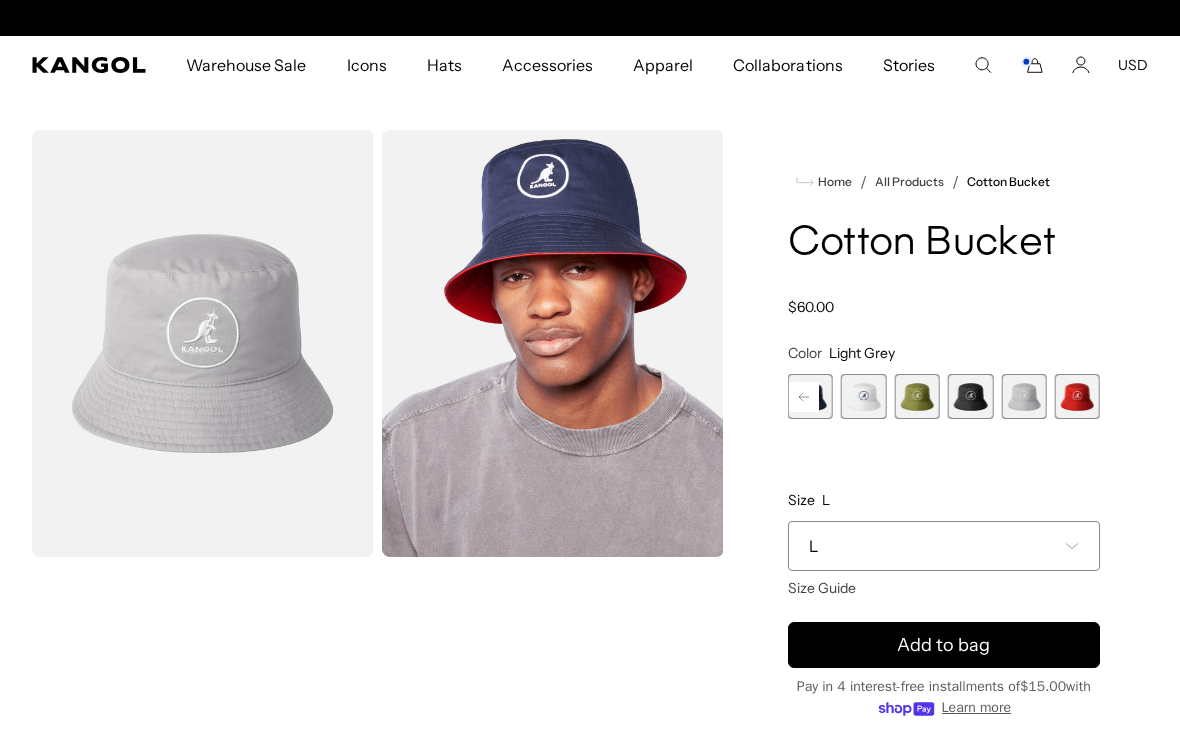 scroll, scrollTop: 0, scrollLeft: 412, axis: horizontal 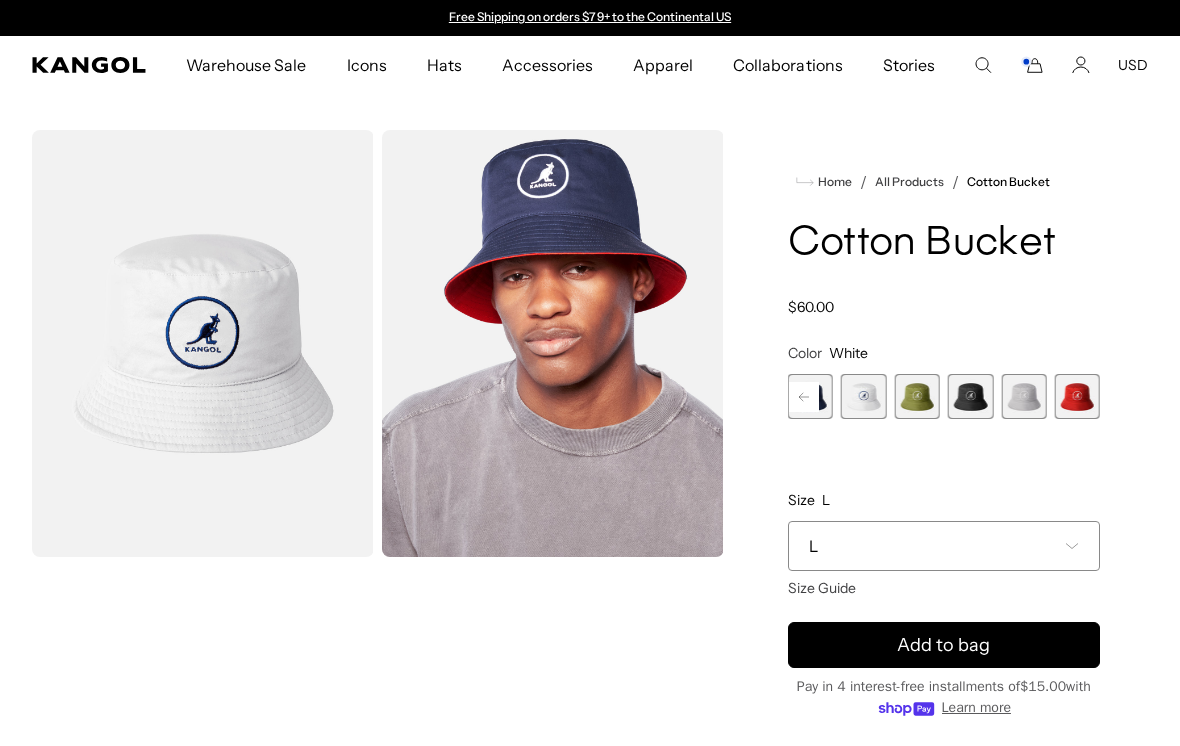 click on "Add to bag" at bounding box center [944, 645] 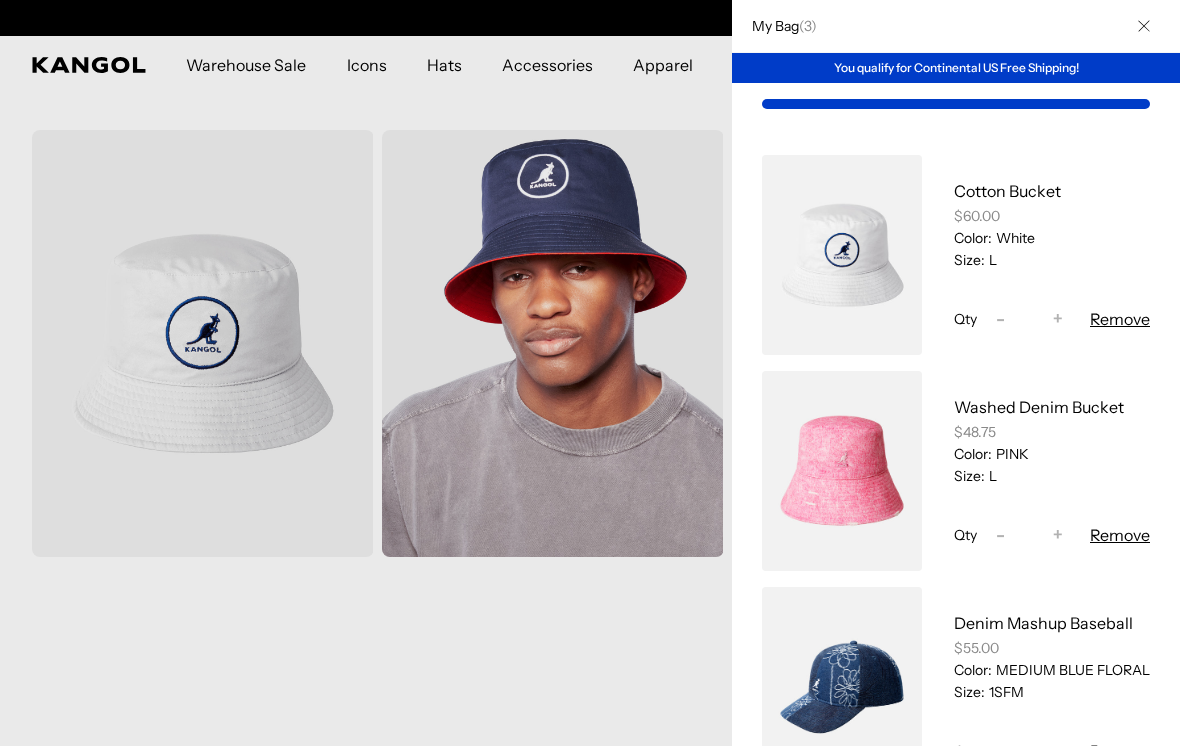 scroll, scrollTop: 0, scrollLeft: 412, axis: horizontal 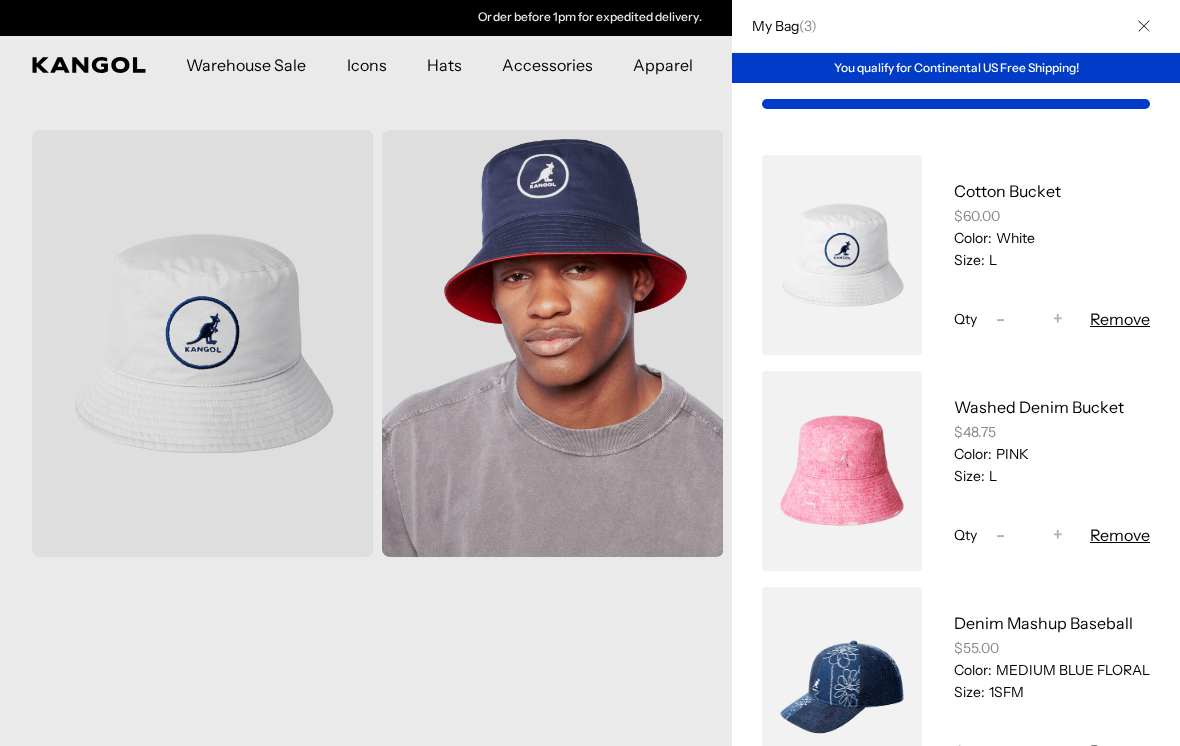 click at bounding box center [590, 373] 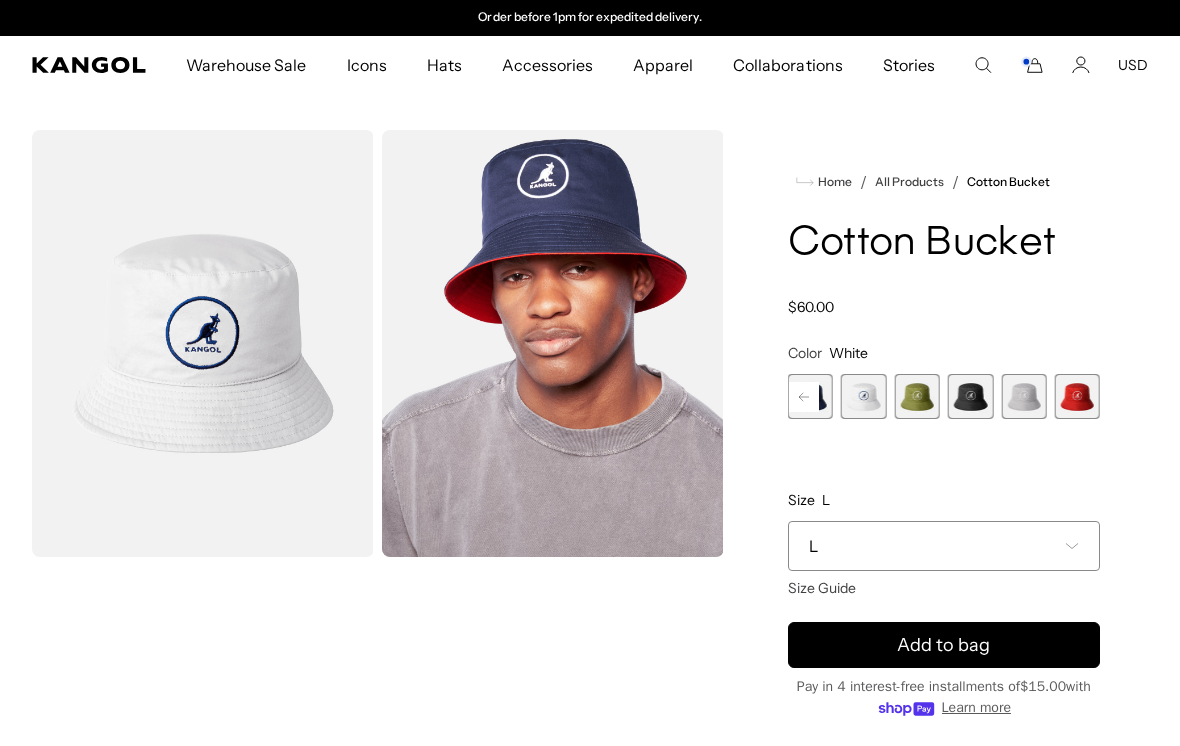 scroll, scrollTop: 94, scrollLeft: 0, axis: vertical 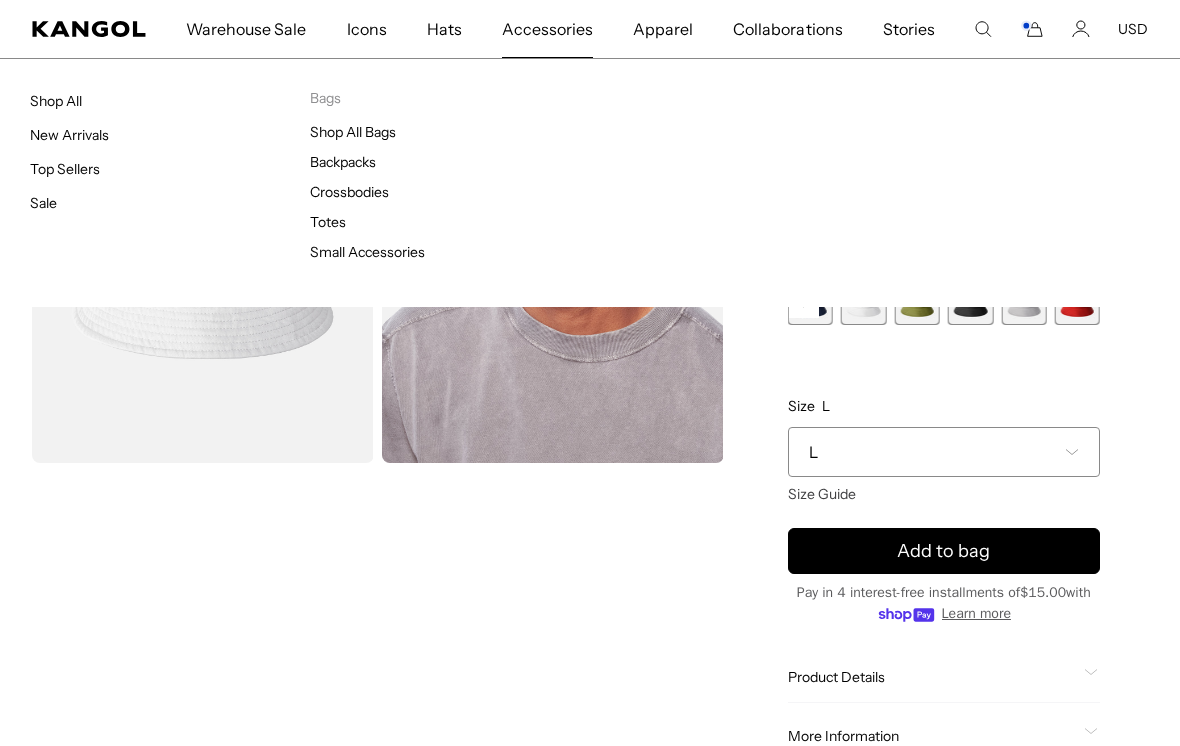 click on "Totes" at bounding box center (328, 222) 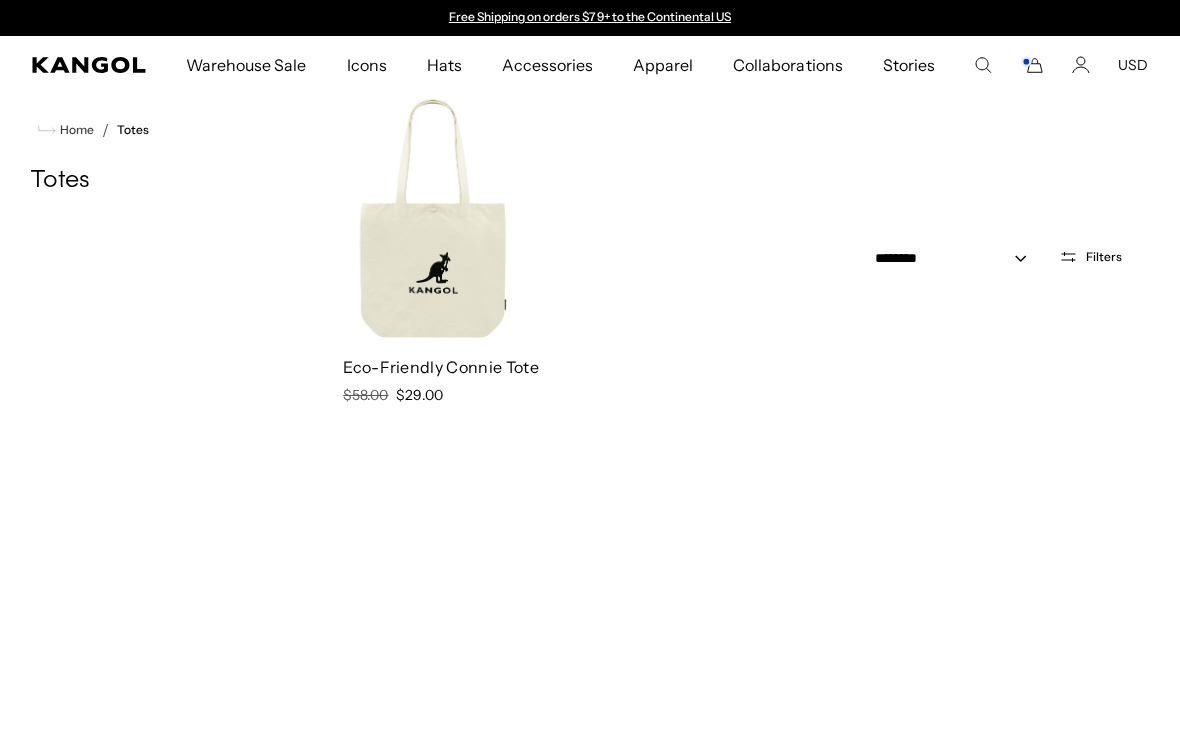 scroll, scrollTop: 0, scrollLeft: 0, axis: both 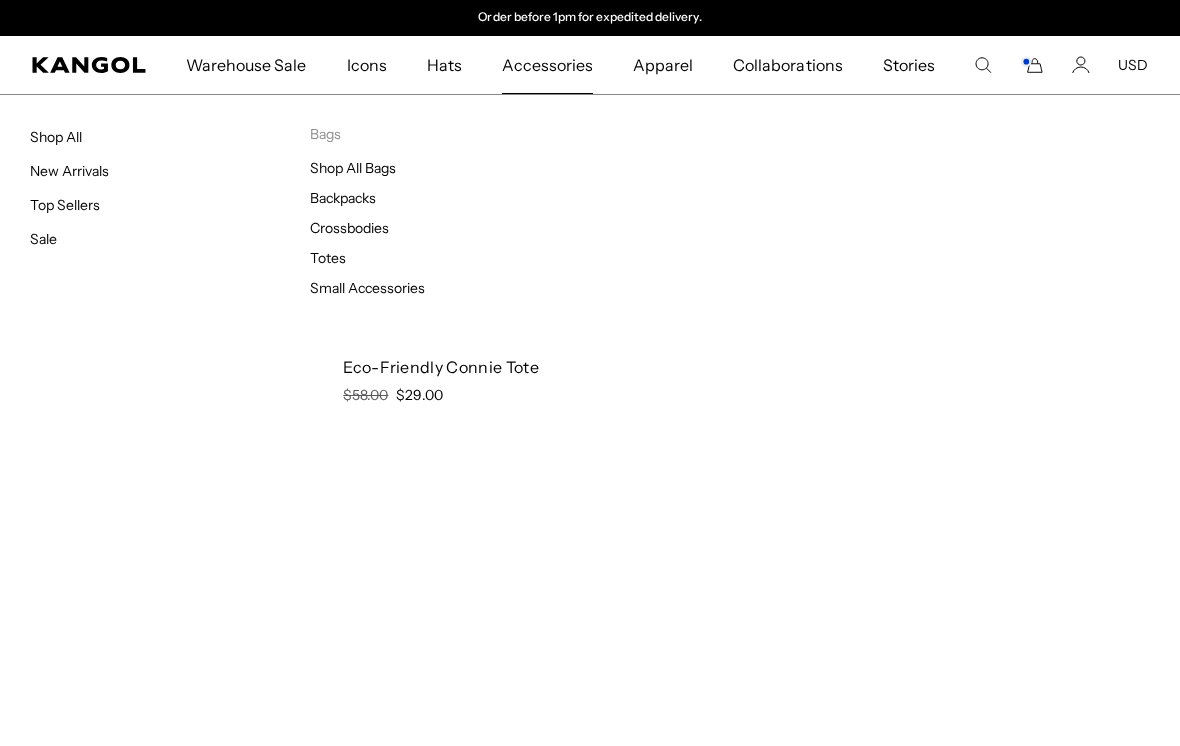 click on "Backpacks" at bounding box center [343, 198] 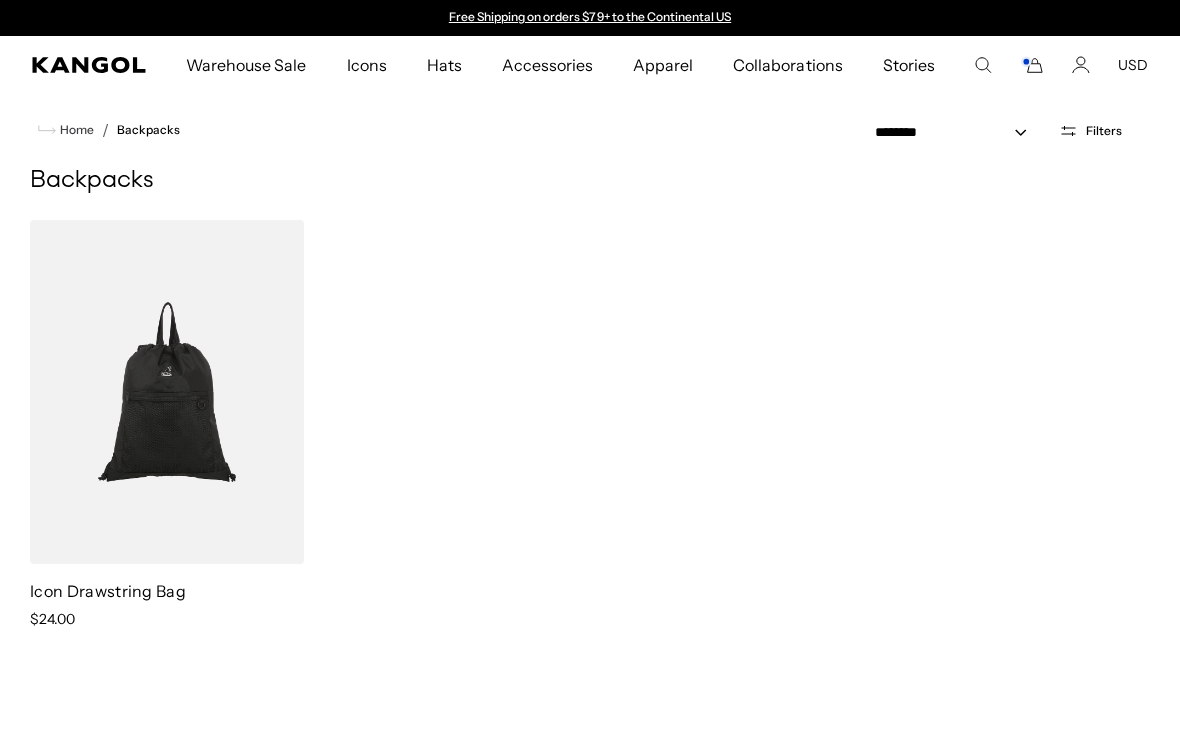 scroll, scrollTop: 0, scrollLeft: 0, axis: both 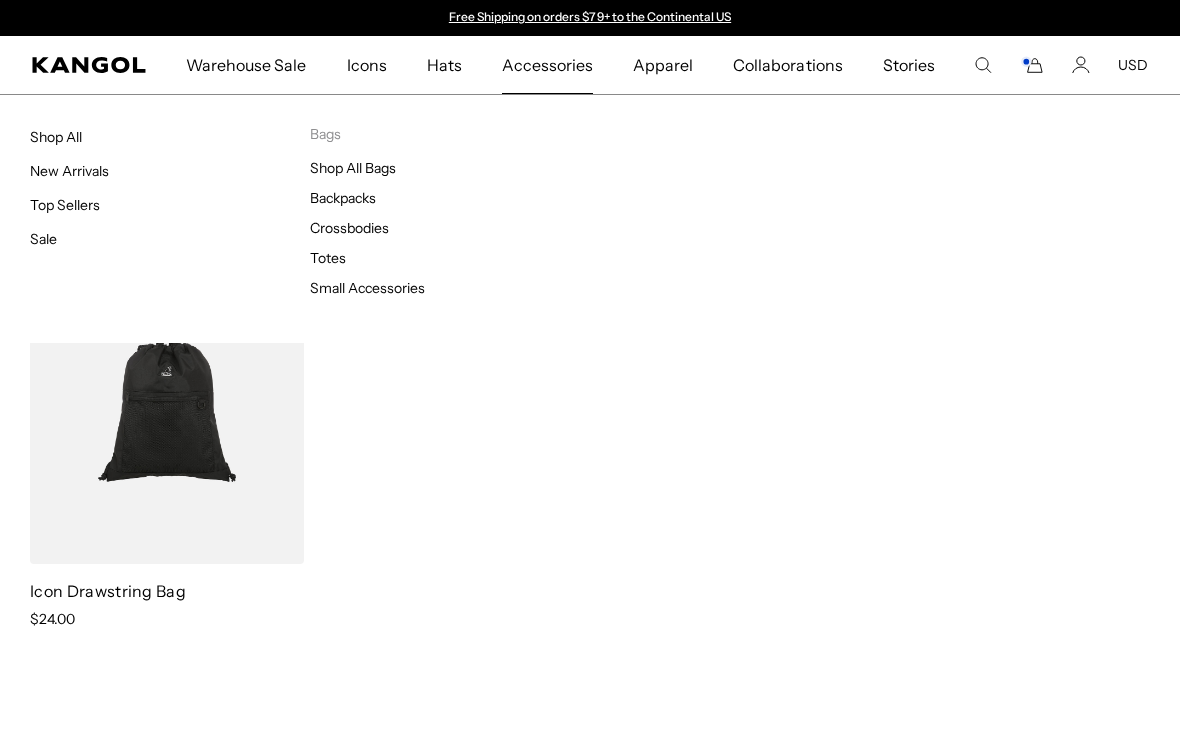 click on "Crossbodies" at bounding box center (349, 228) 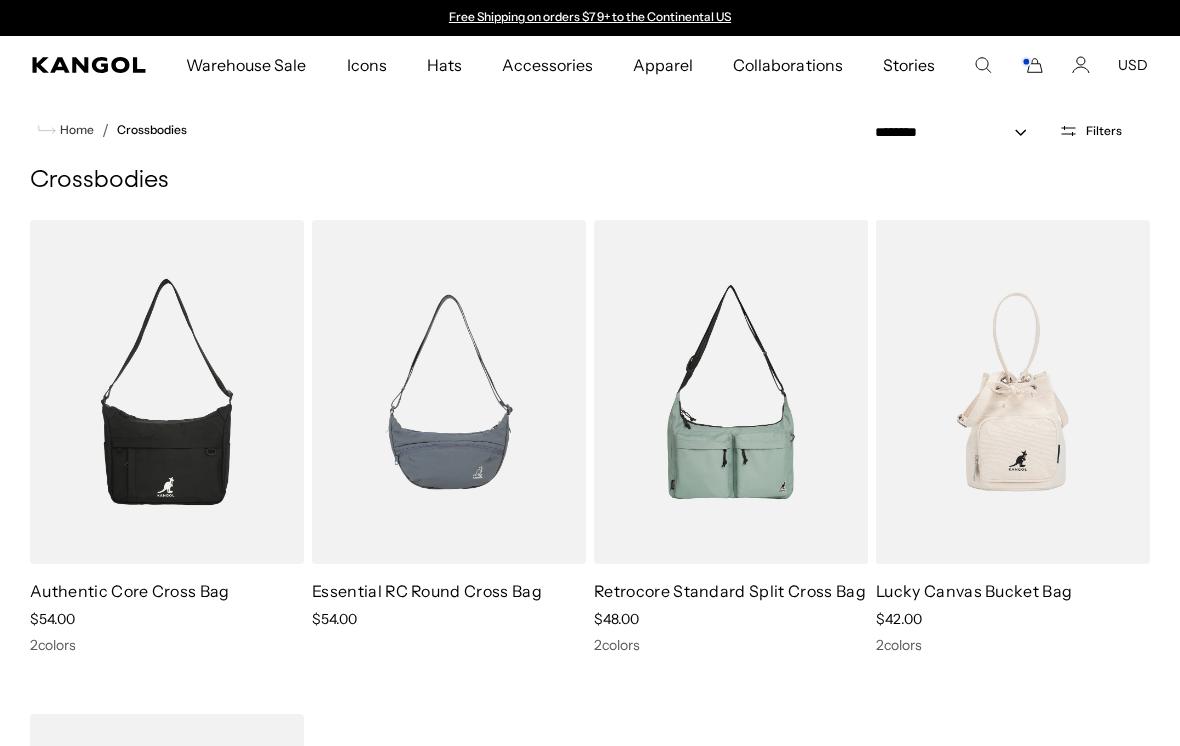 scroll, scrollTop: 0, scrollLeft: 0, axis: both 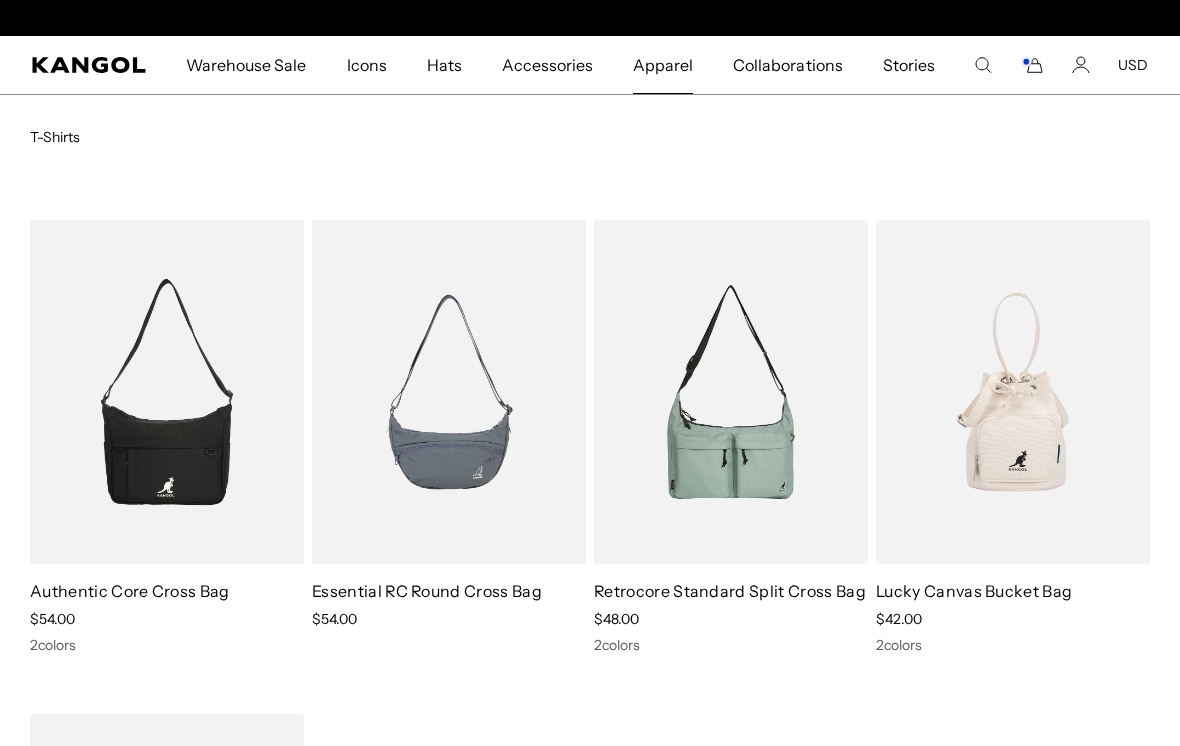 click on "T-Shirts" at bounding box center [55, 137] 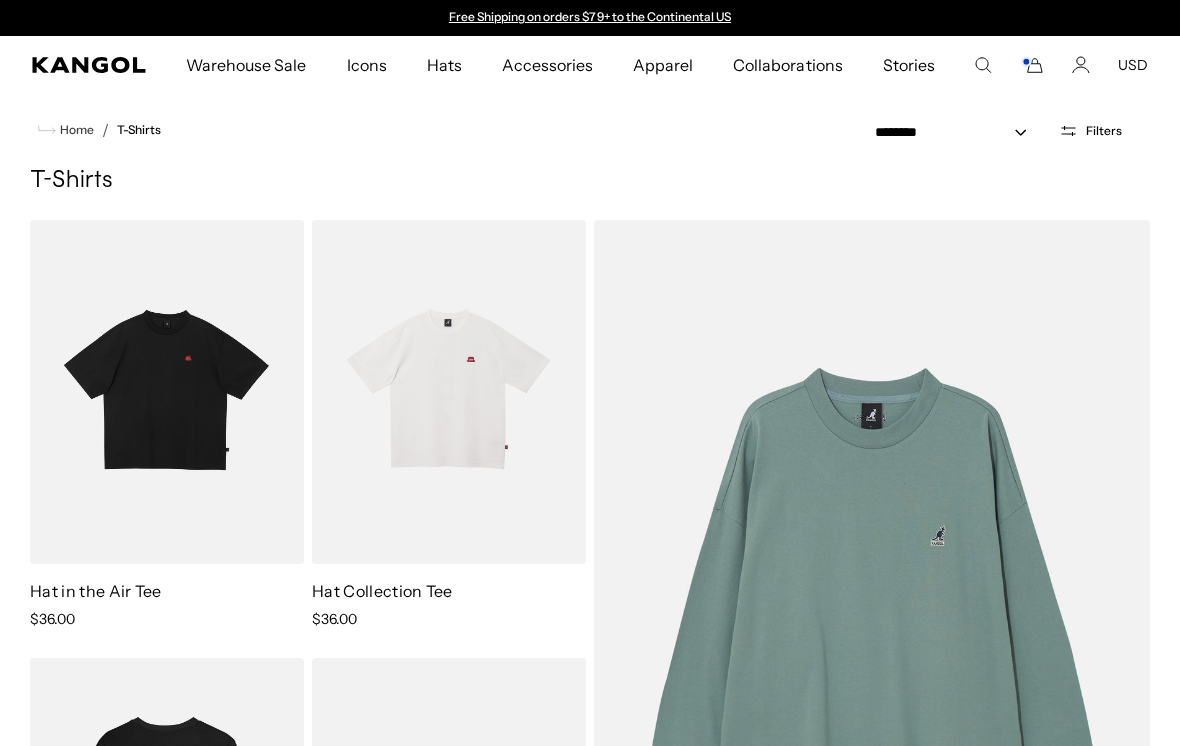 scroll, scrollTop: 0, scrollLeft: 0, axis: both 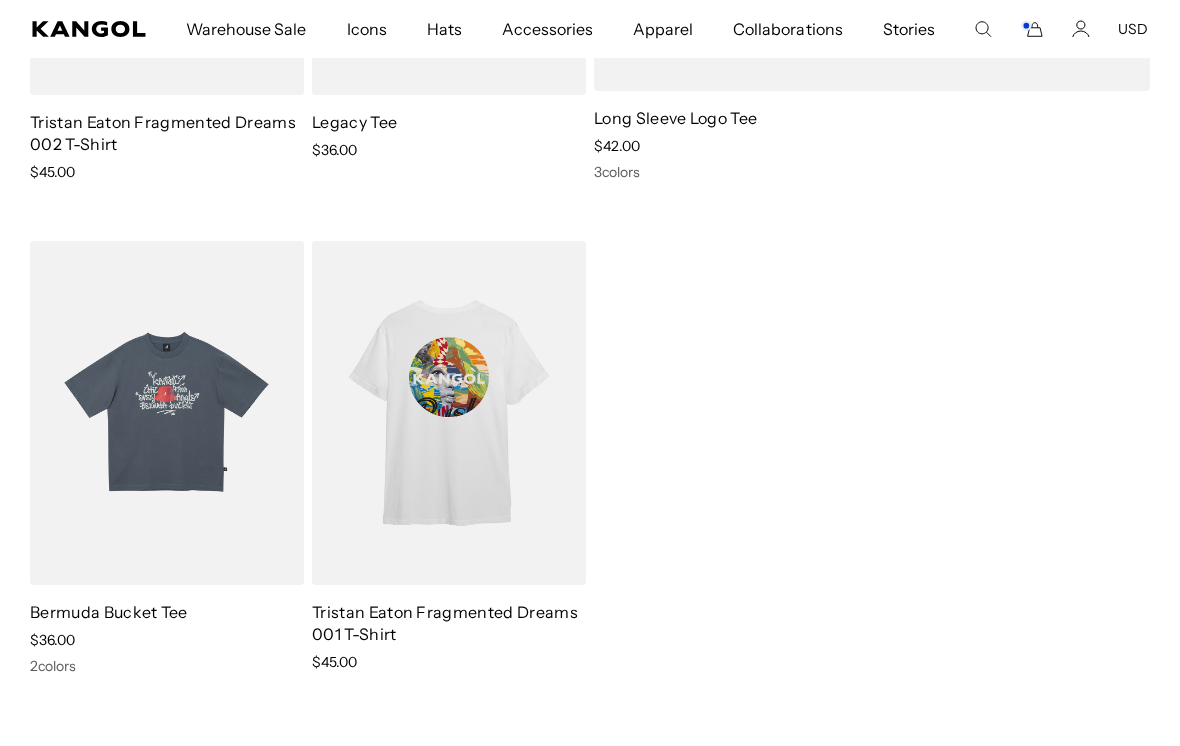 click at bounding box center [0, 0] 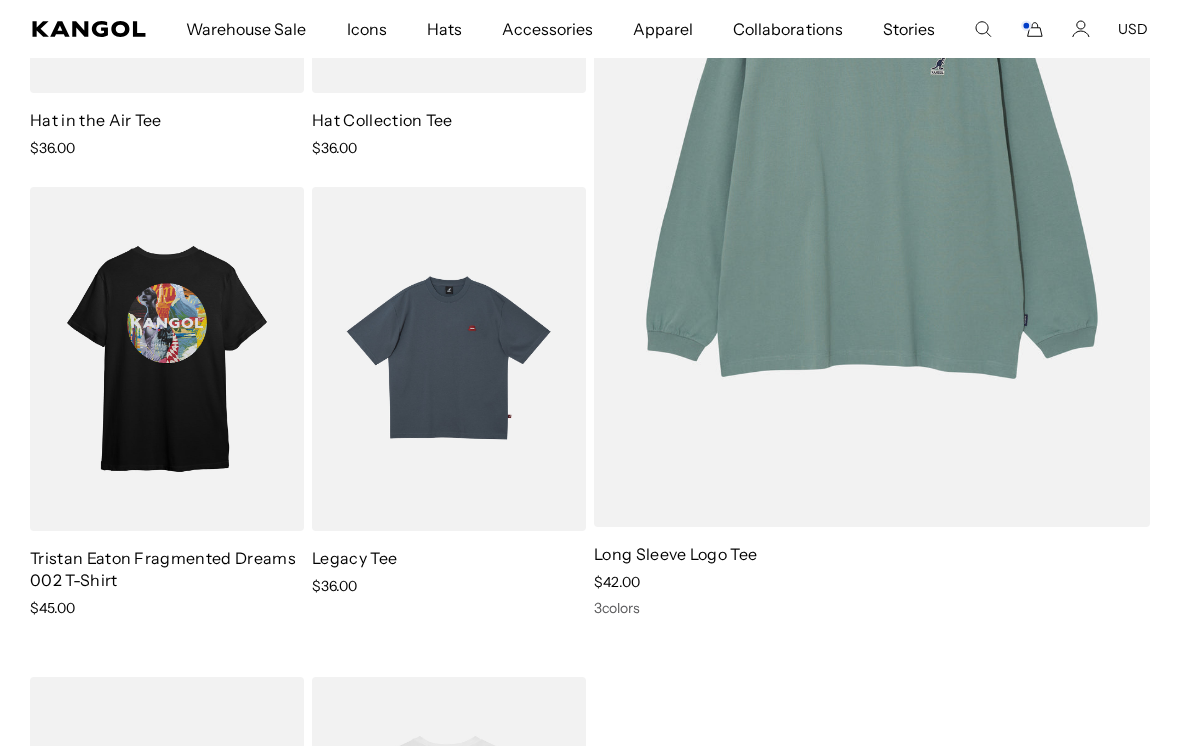 scroll, scrollTop: 452, scrollLeft: 0, axis: vertical 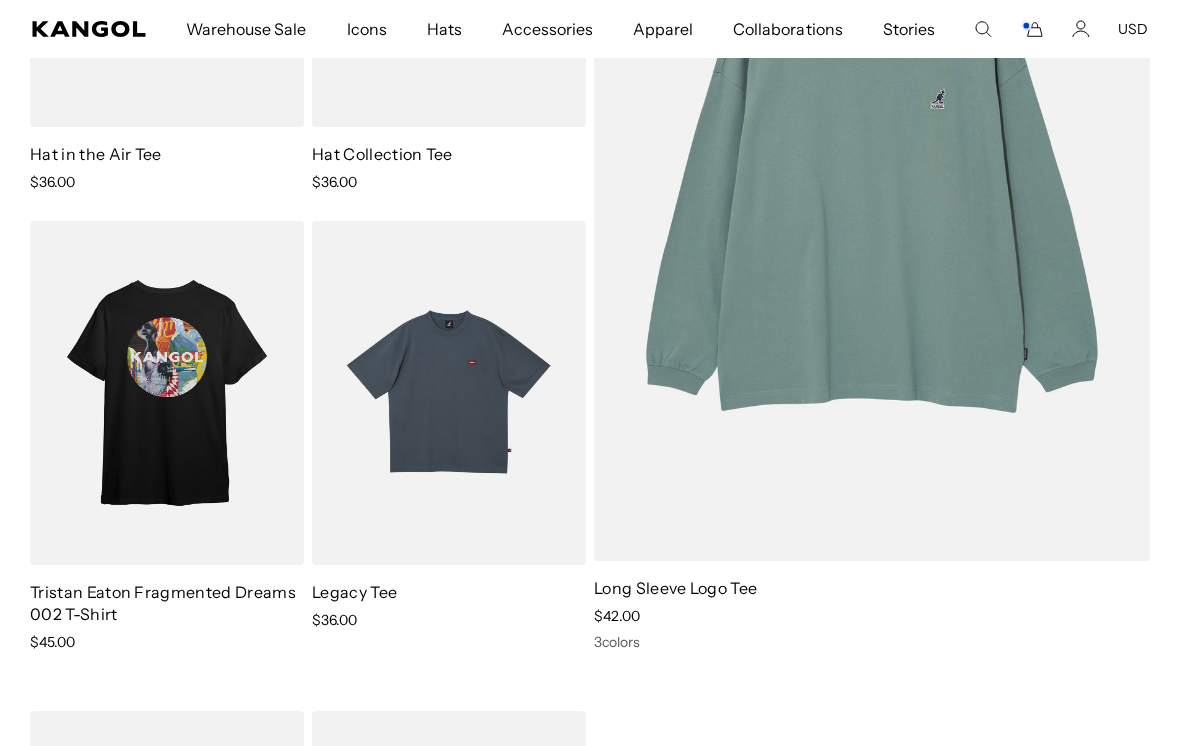 click at bounding box center [0, 0] 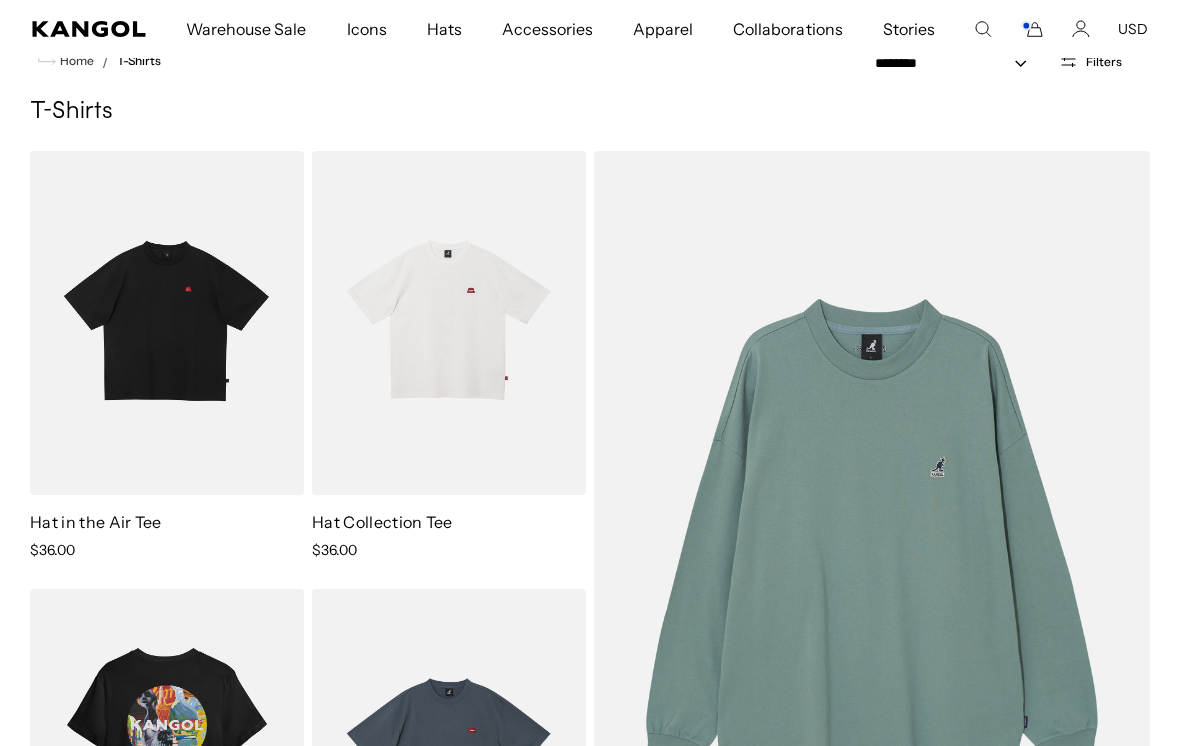 scroll, scrollTop: 61, scrollLeft: 0, axis: vertical 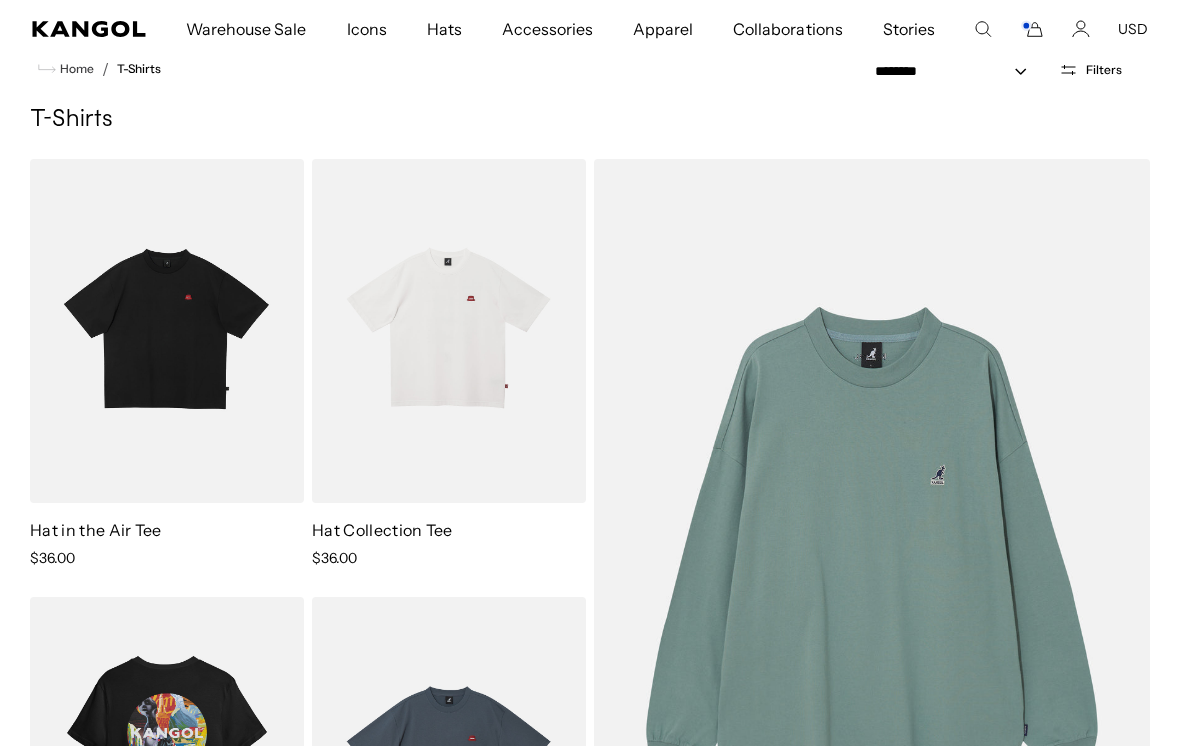 click at bounding box center (0, 0) 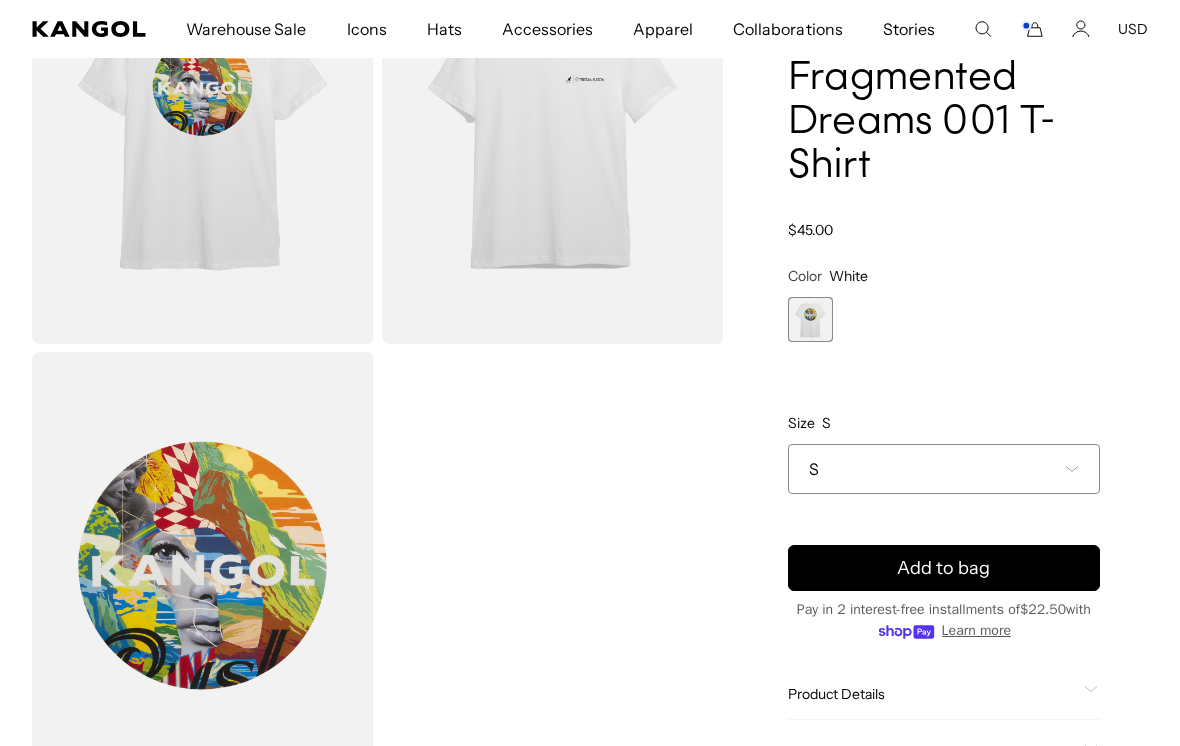 scroll, scrollTop: 282, scrollLeft: 0, axis: vertical 